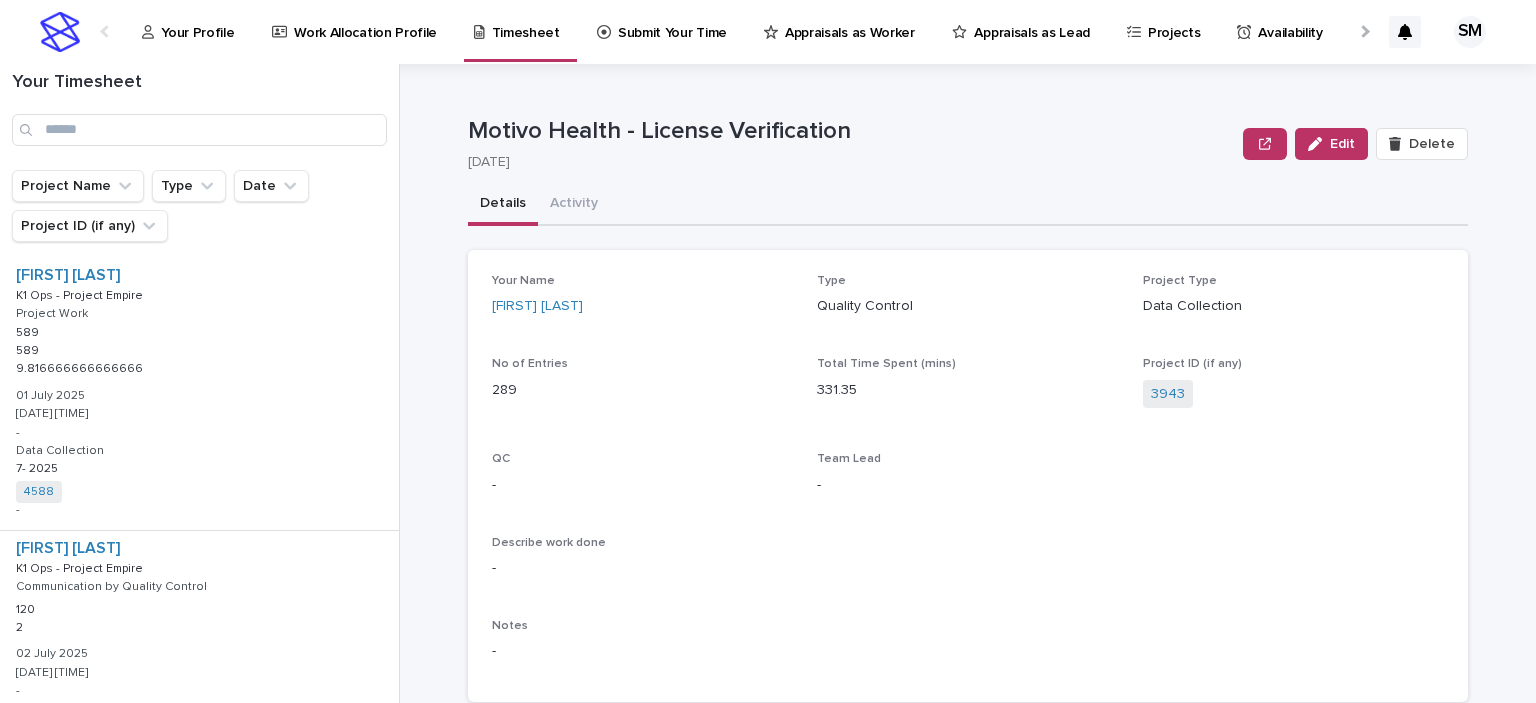 scroll, scrollTop: 0, scrollLeft: 0, axis: both 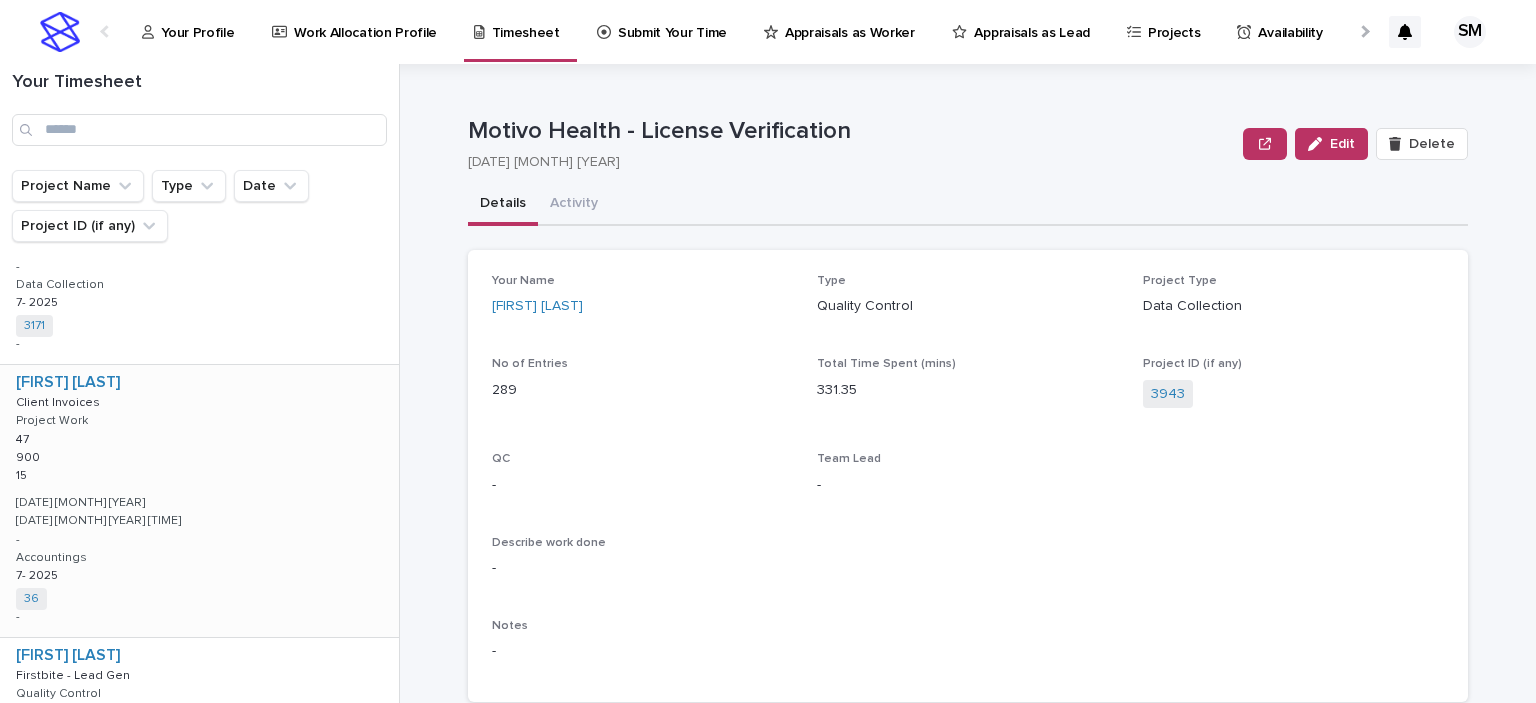 click on "Sadaf Masud   Client Invoices Client Invoices   Project Work 47 47   900 900   15 15   13 July 2025 04 August 2025 04:39 pm - Accountings 7- 2025 7- 2025   36   + 0 -" at bounding box center [199, 501] 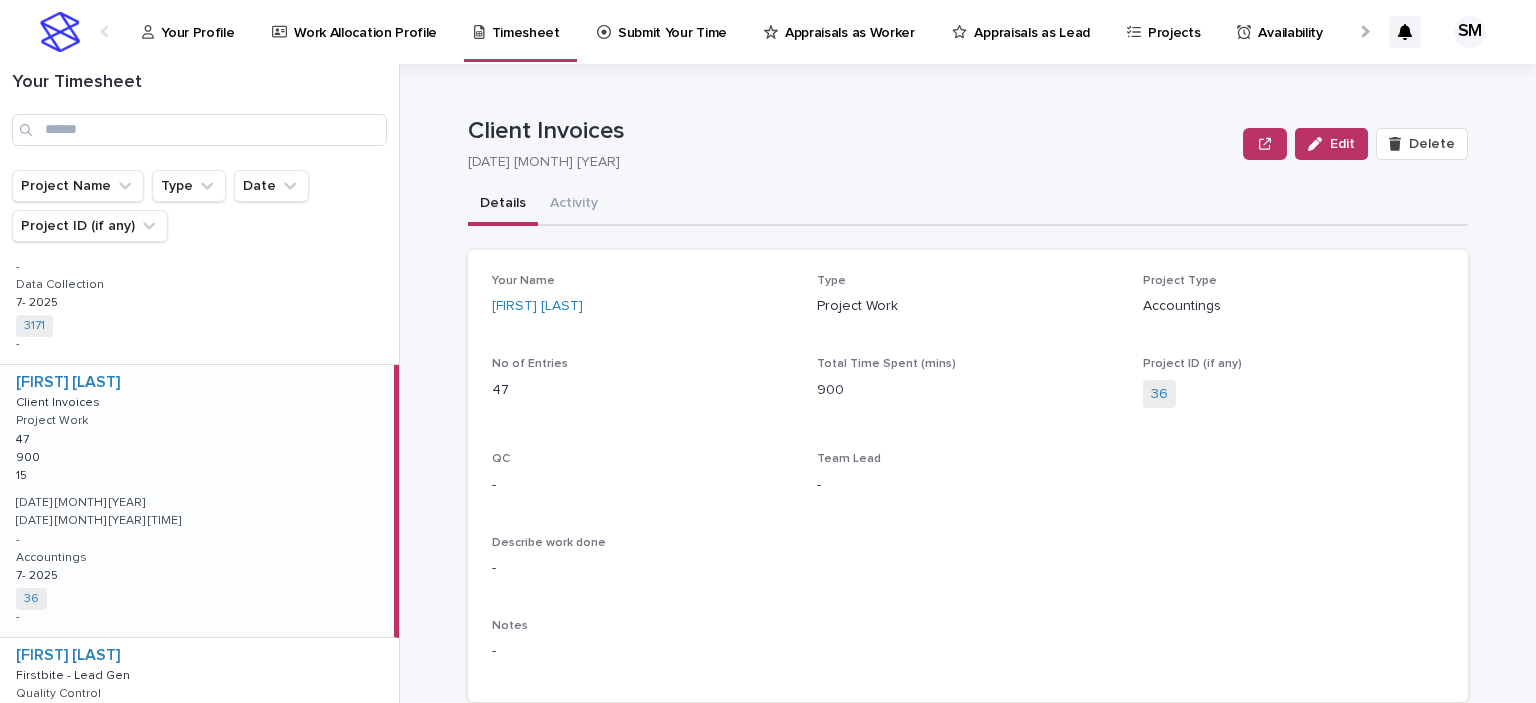 click on "Sadaf Masud   Client Invoices Client Invoices   Project Work 47 47   900 900   15 15   13 July 2025 04 August 2025 04:39 pm - Accountings 7- 2025 7- 2025   36   + 0 -" at bounding box center [197, 501] 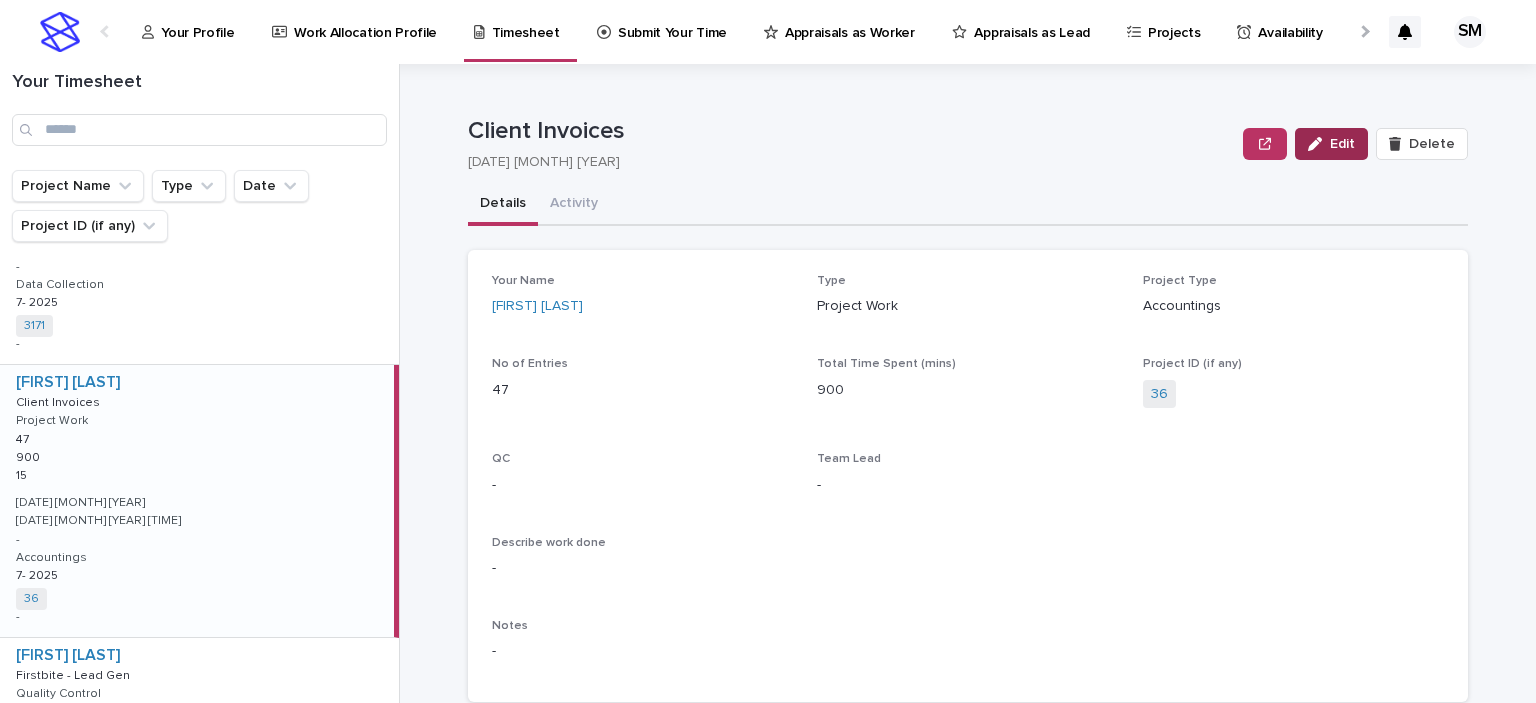 click on "Edit" at bounding box center (1342, 144) 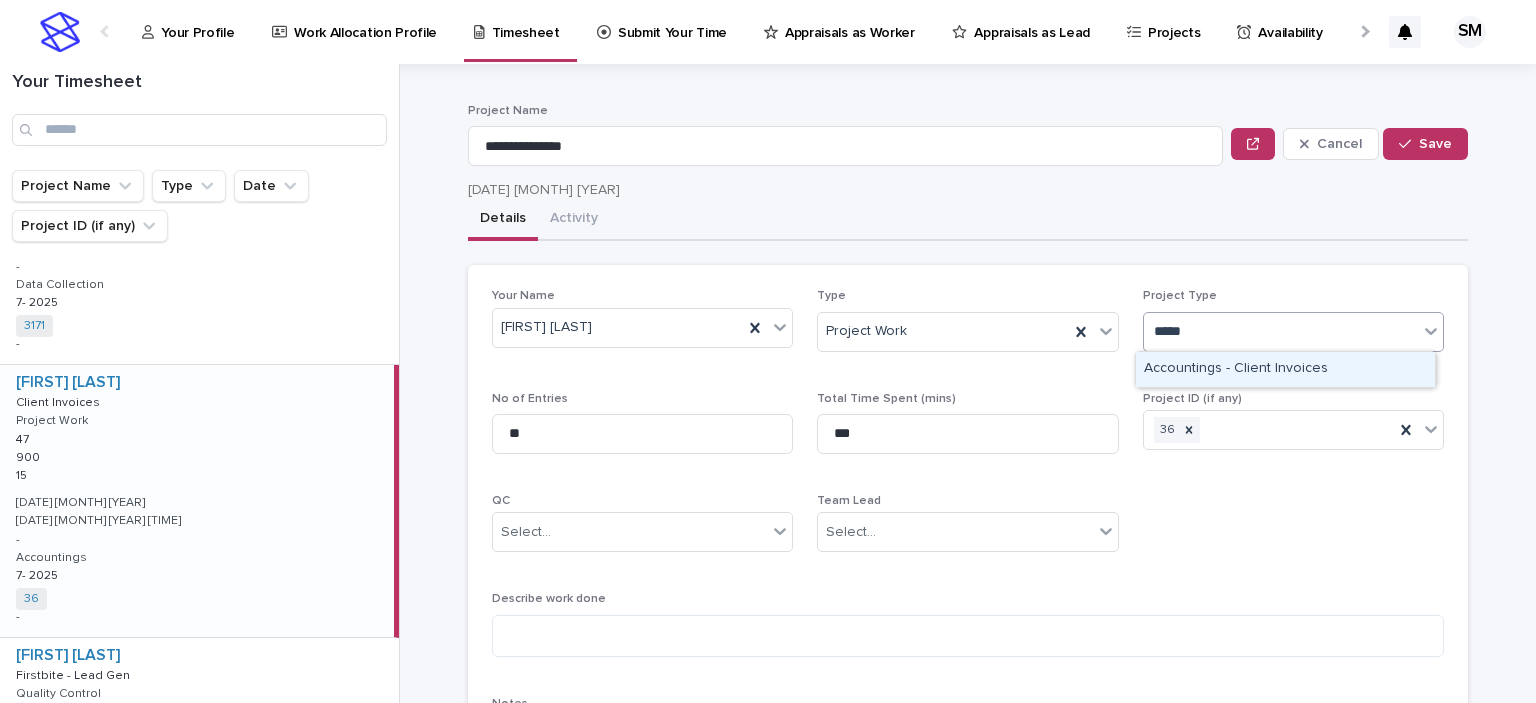 type on "******" 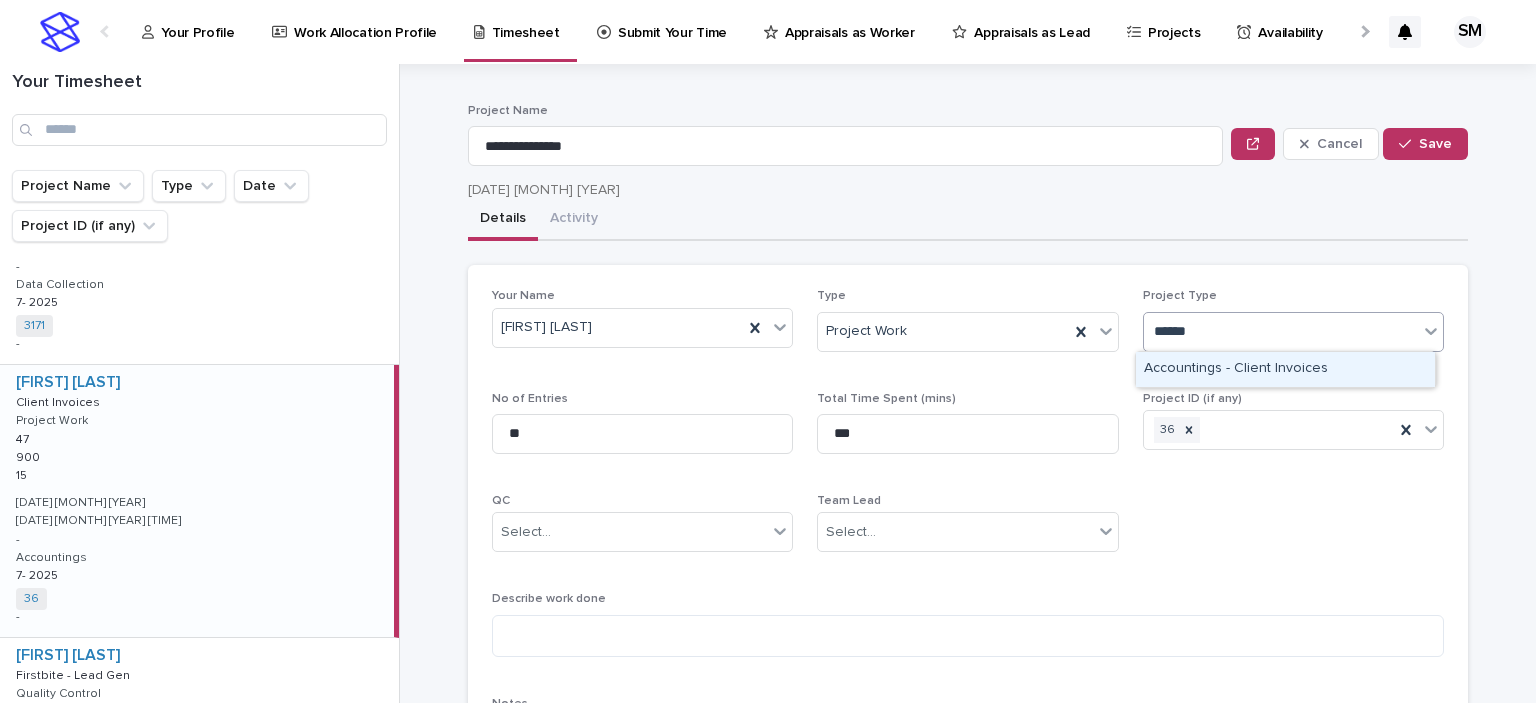 click on "Accountings - Client Invoices" at bounding box center [1285, 369] 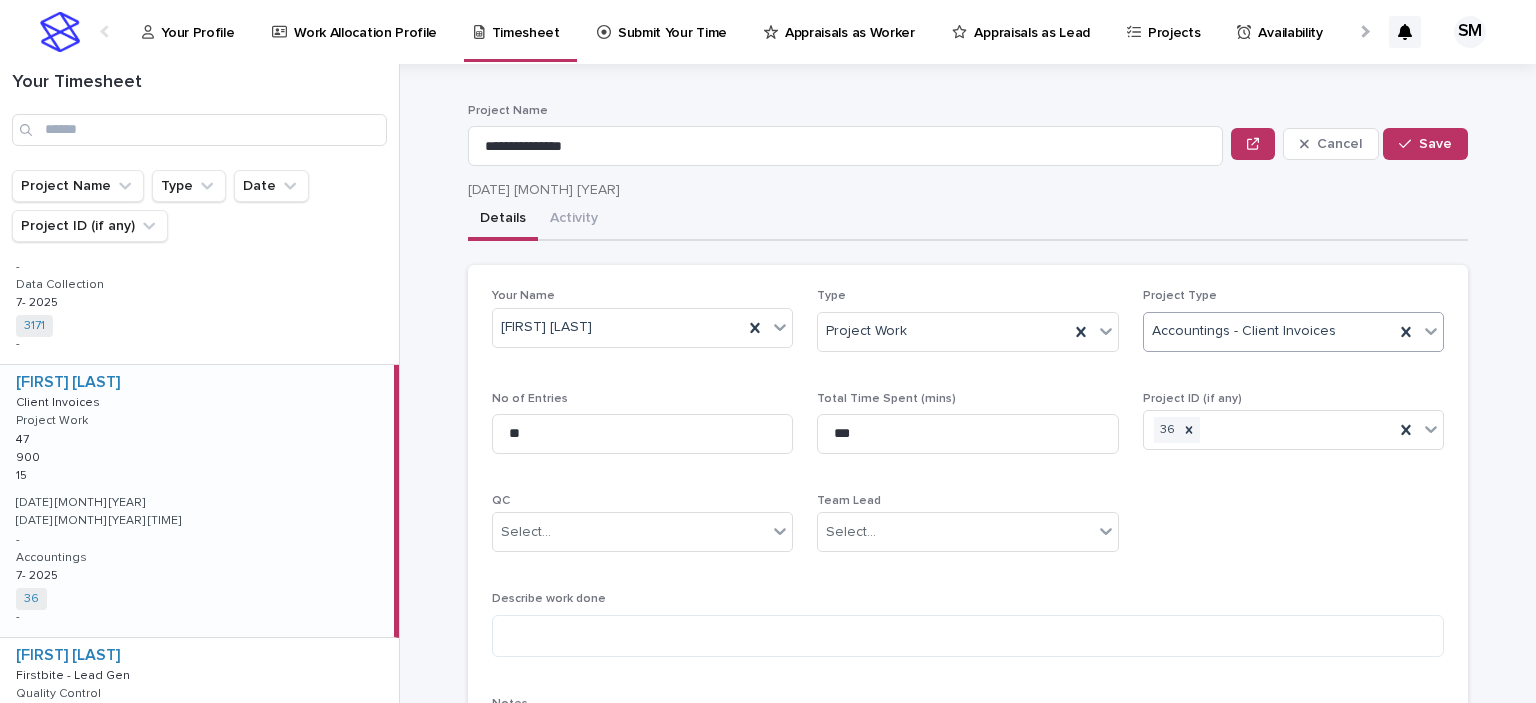 click on "Your Name Sadaf Masud Type Project Work Project Type Accountings - Client Invoices No of Entries ** Total Time Spent (mins) *** Project ID (if any) 36 QC Select... Team Lead Select... Describe work done Notes" at bounding box center [968, 533] 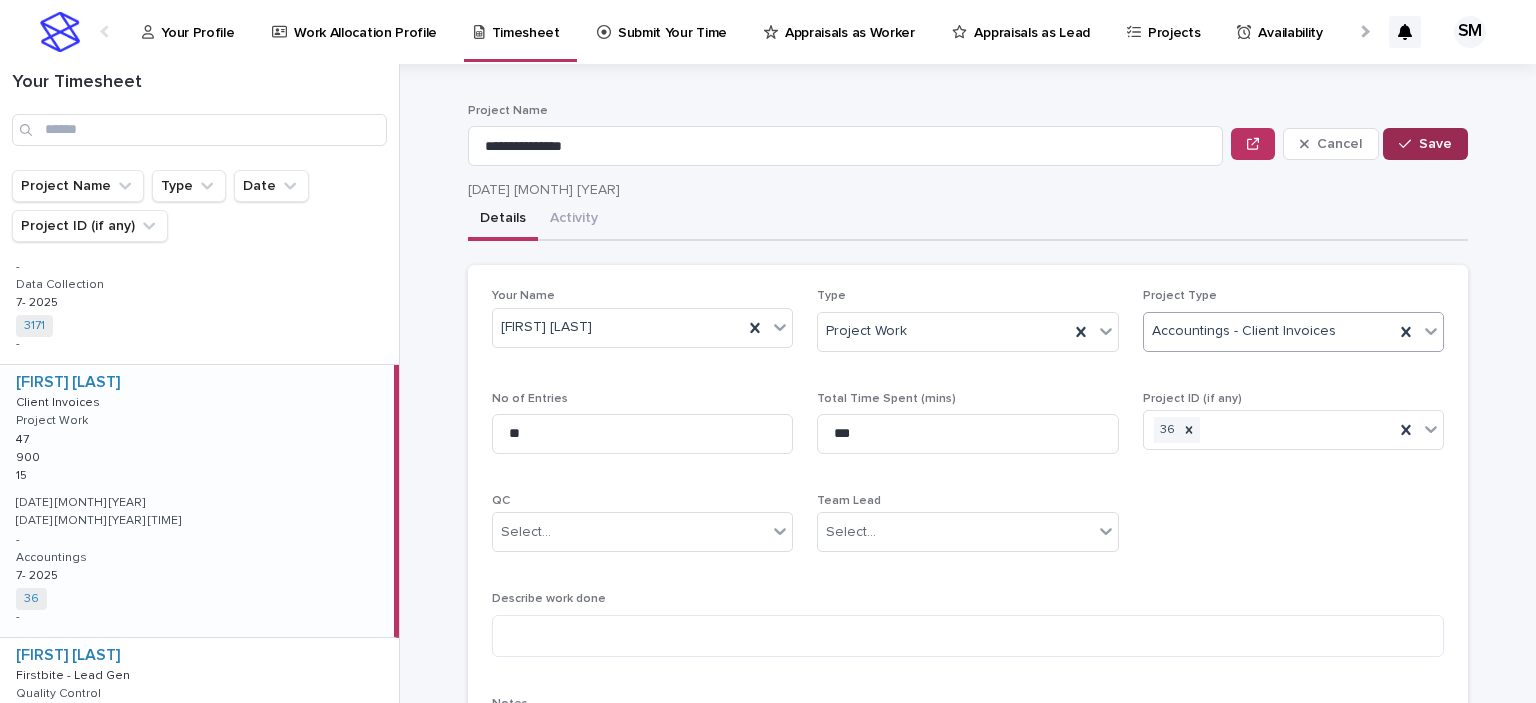 click on "Save" at bounding box center (1425, 144) 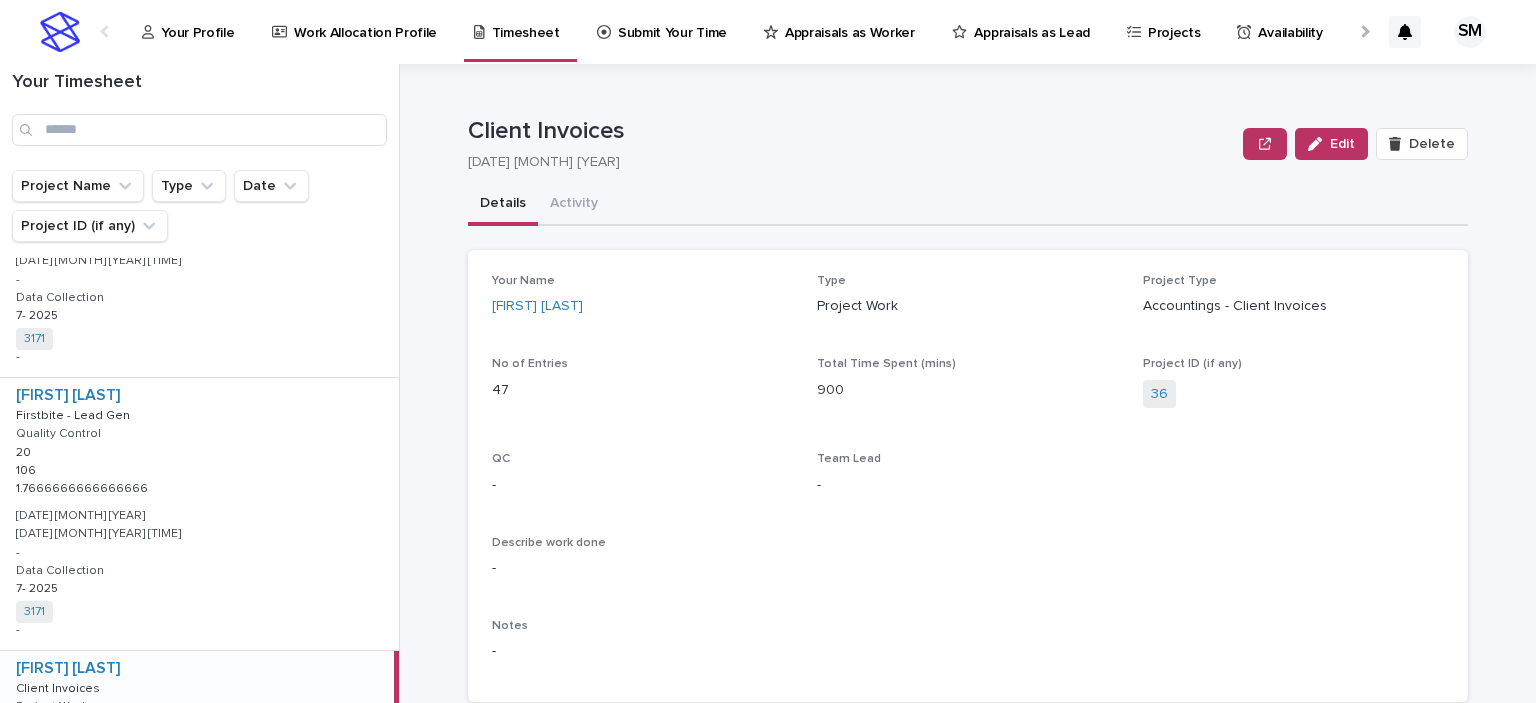 scroll, scrollTop: 3061, scrollLeft: 0, axis: vertical 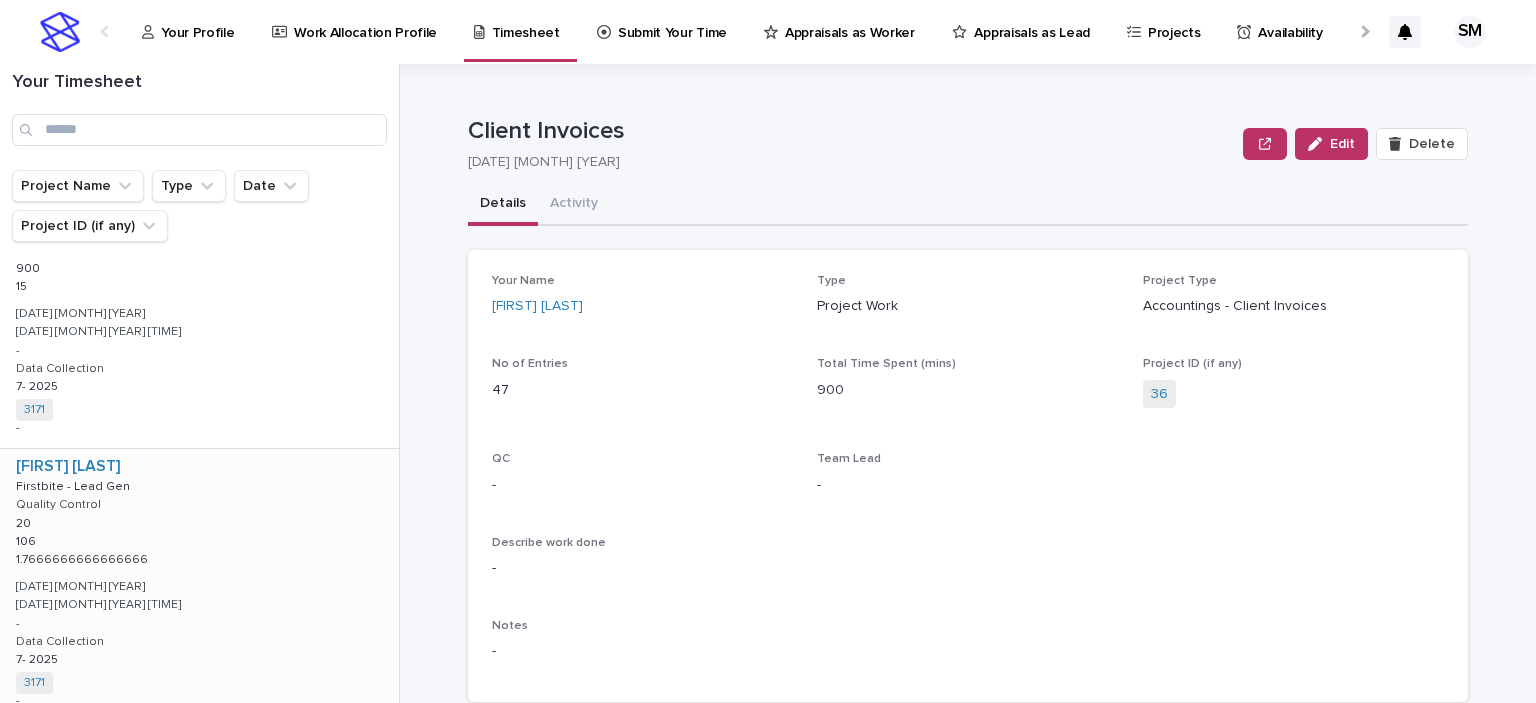 click on "Sadaf Masud   Firstbite - Lead Gen Firstbite - Lead Gen   Quality Control 20 20   106 106   1.7666666666666666 1.7666666666666666   12 July 2025 04 August 2025 01:26 pm - Data Collection 7- 2025 7- 2025   3171   + 0 -" at bounding box center (199, 585) 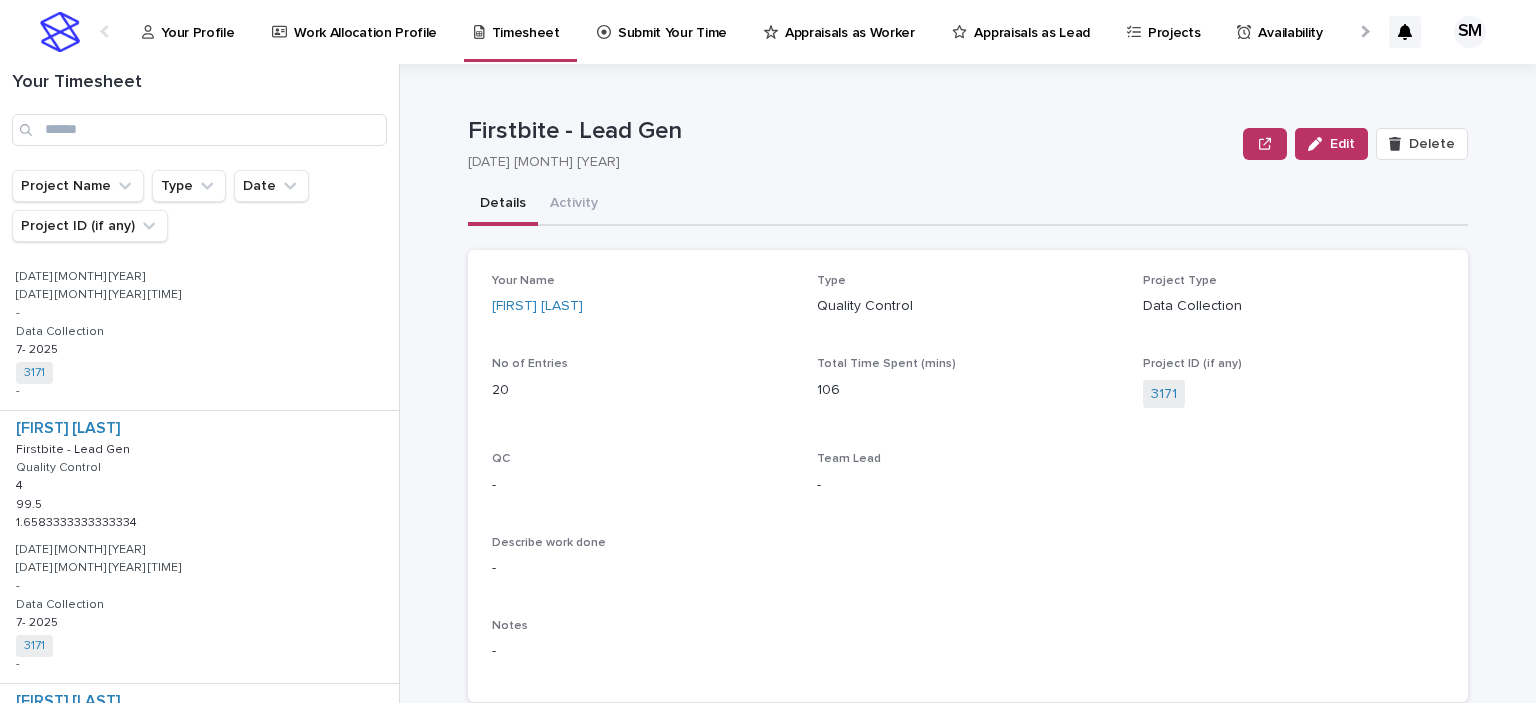 scroll, scrollTop: 2232, scrollLeft: 0, axis: vertical 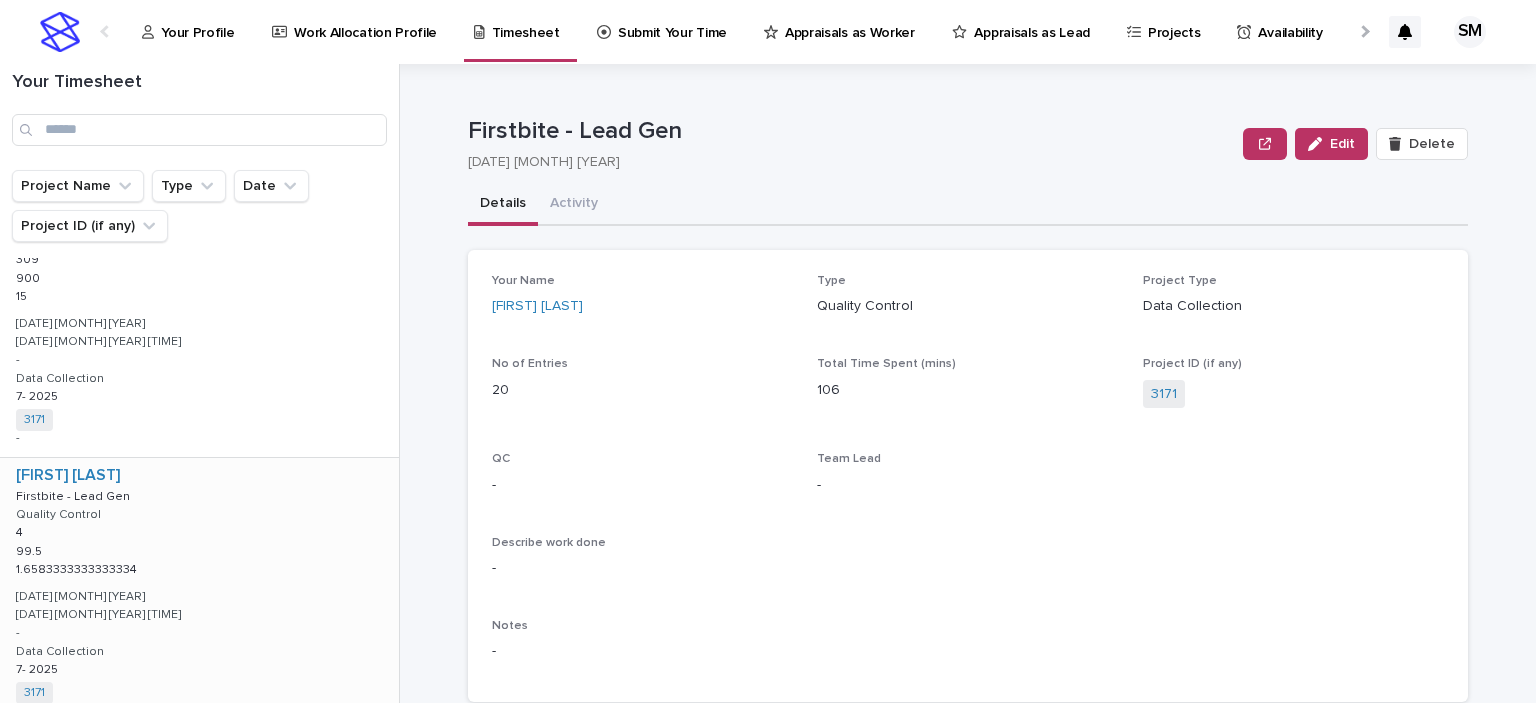 click on "Sadaf Masud   Firstbite - Lead Gen Firstbite - Lead Gen   Quality Control 4 4   99.5 99.5   1.6583333333333334 1.6583333333333334   09 July 2025 04 August 2025 01:34 pm - Data Collection 7- 2025 7- 2025   3171   + 0 -" at bounding box center (199, 594) 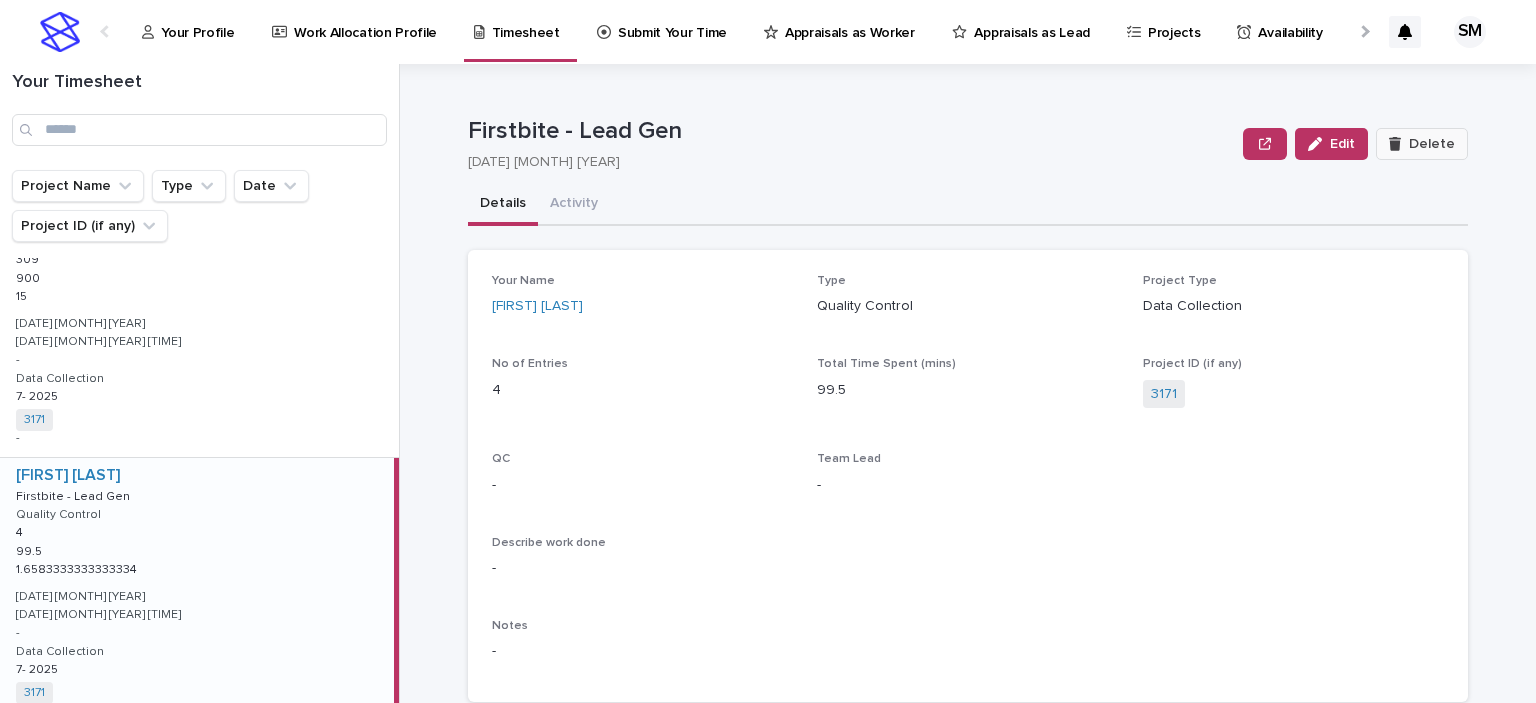 click on "Delete" at bounding box center (1422, 144) 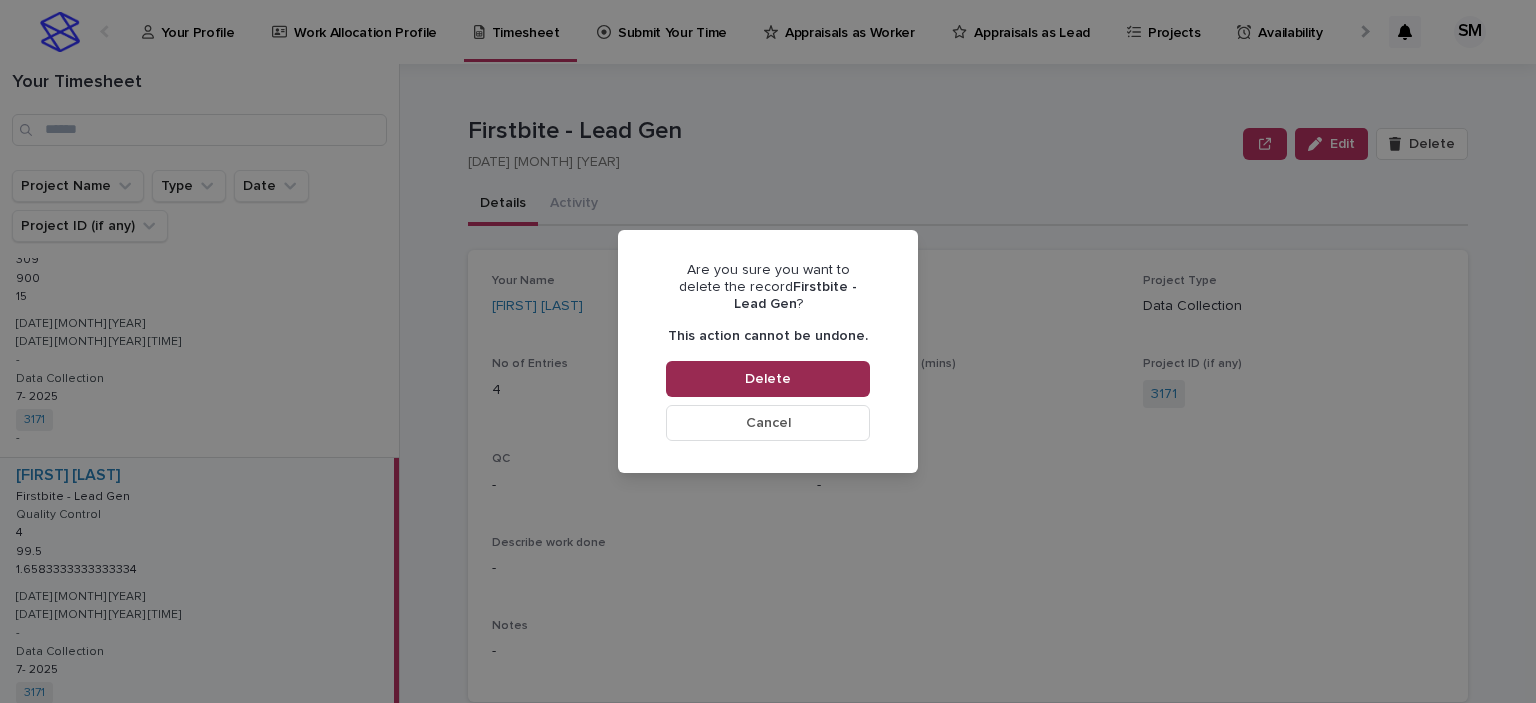 click on "Delete" at bounding box center [768, 379] 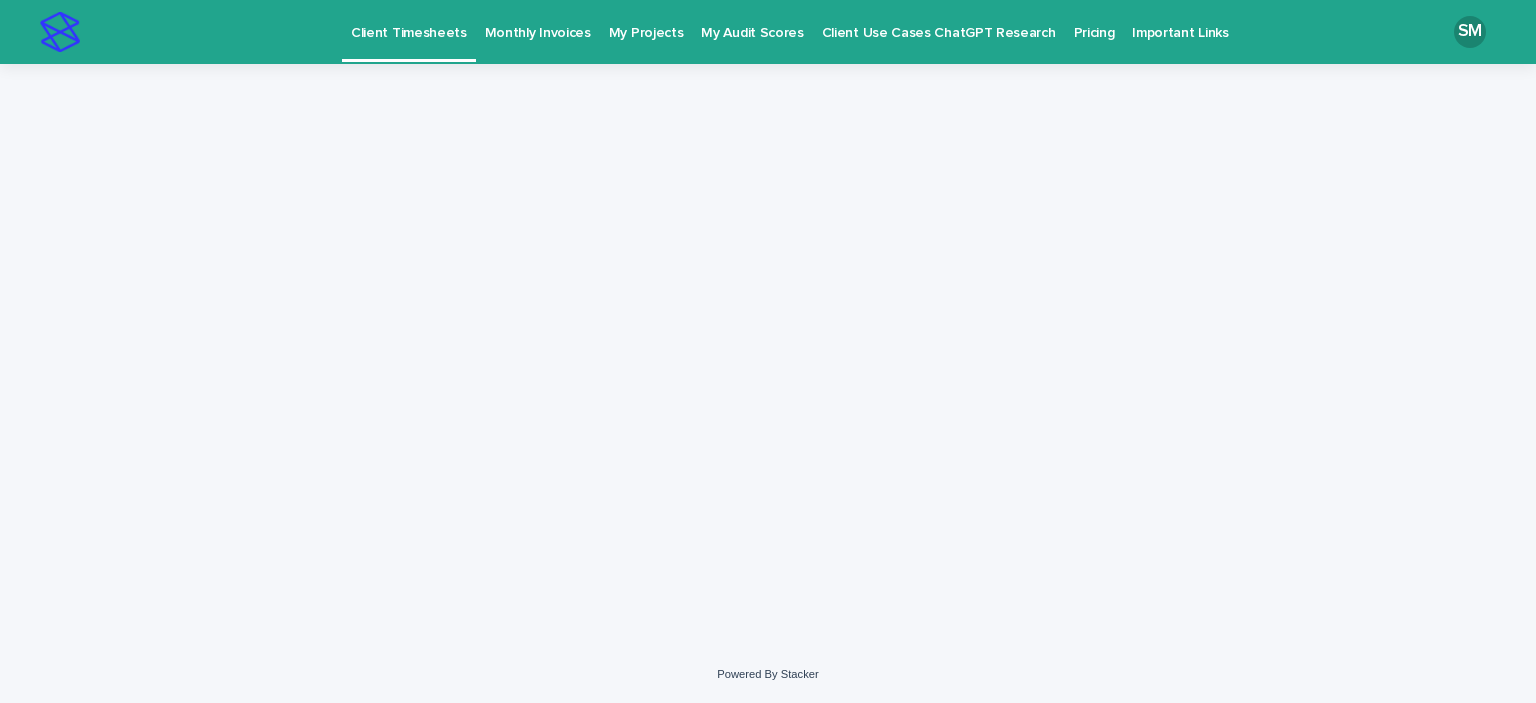 scroll, scrollTop: 0, scrollLeft: 0, axis: both 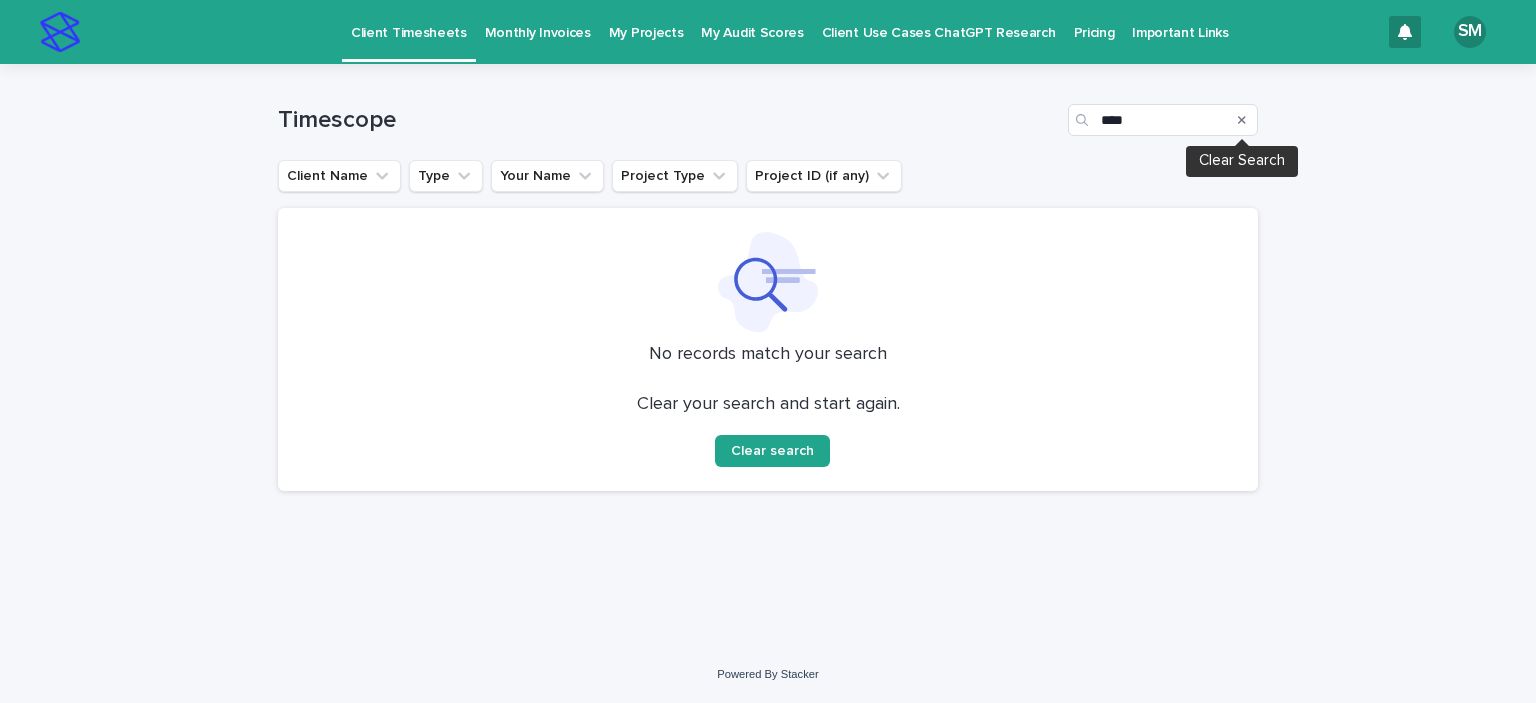 click at bounding box center (1242, 120) 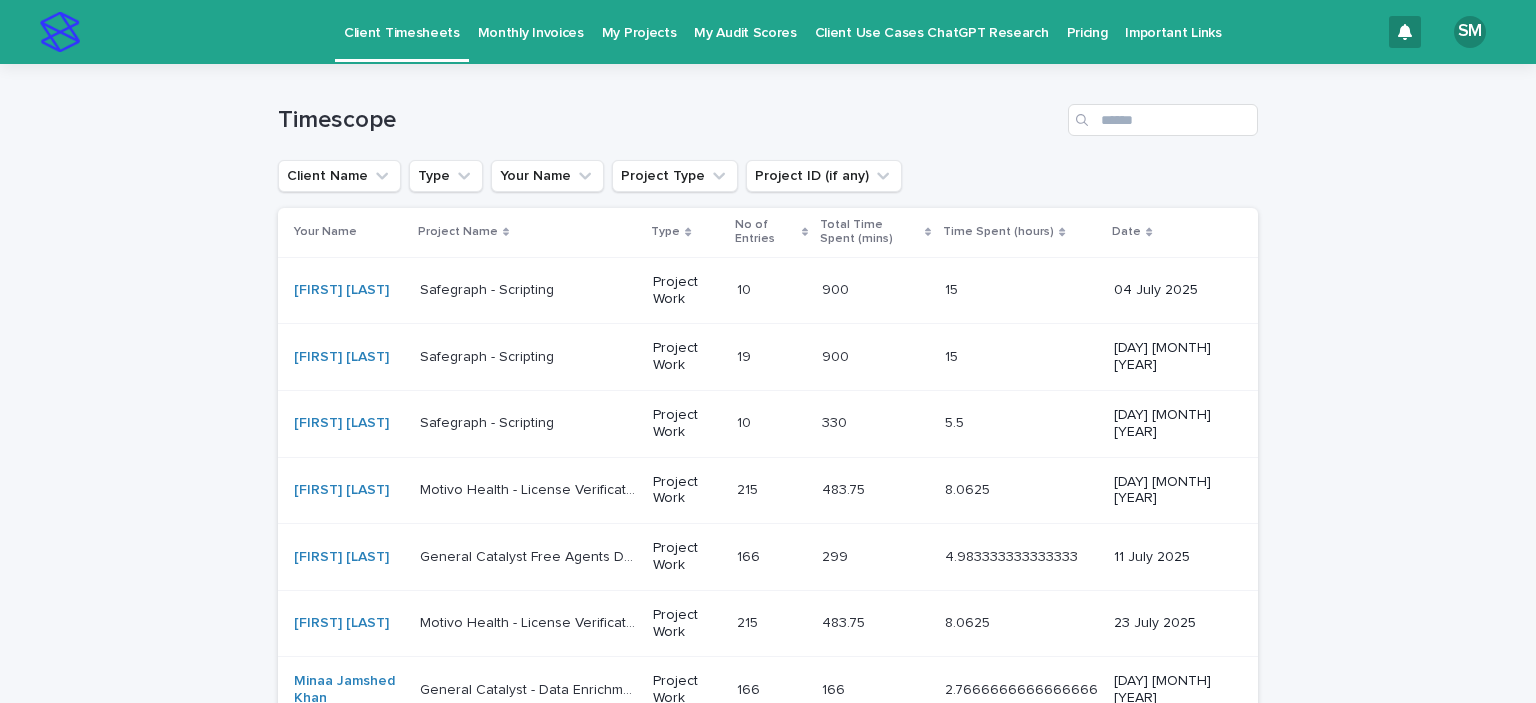 click on "My Projects" at bounding box center (639, 21) 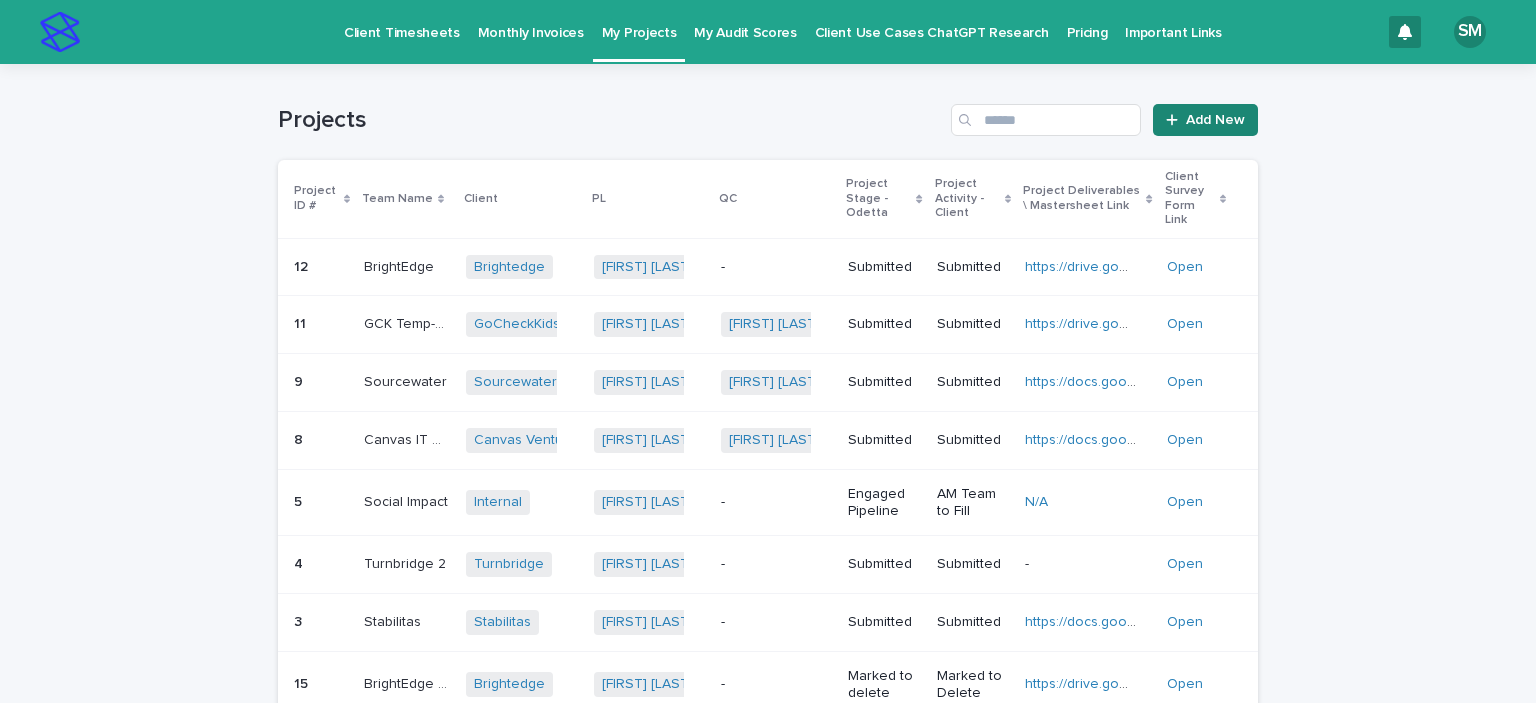 click on "Add New" at bounding box center [1205, 120] 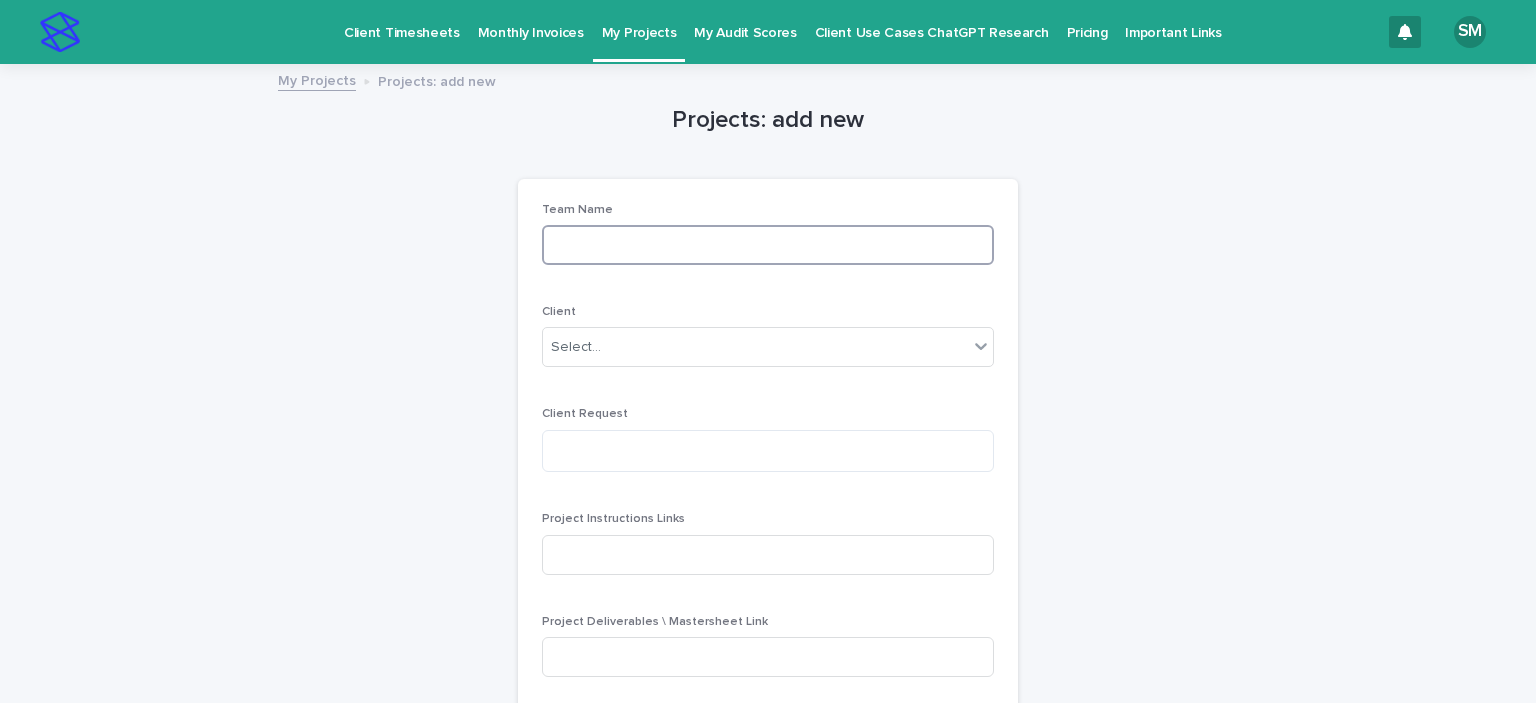 click at bounding box center (768, 245) 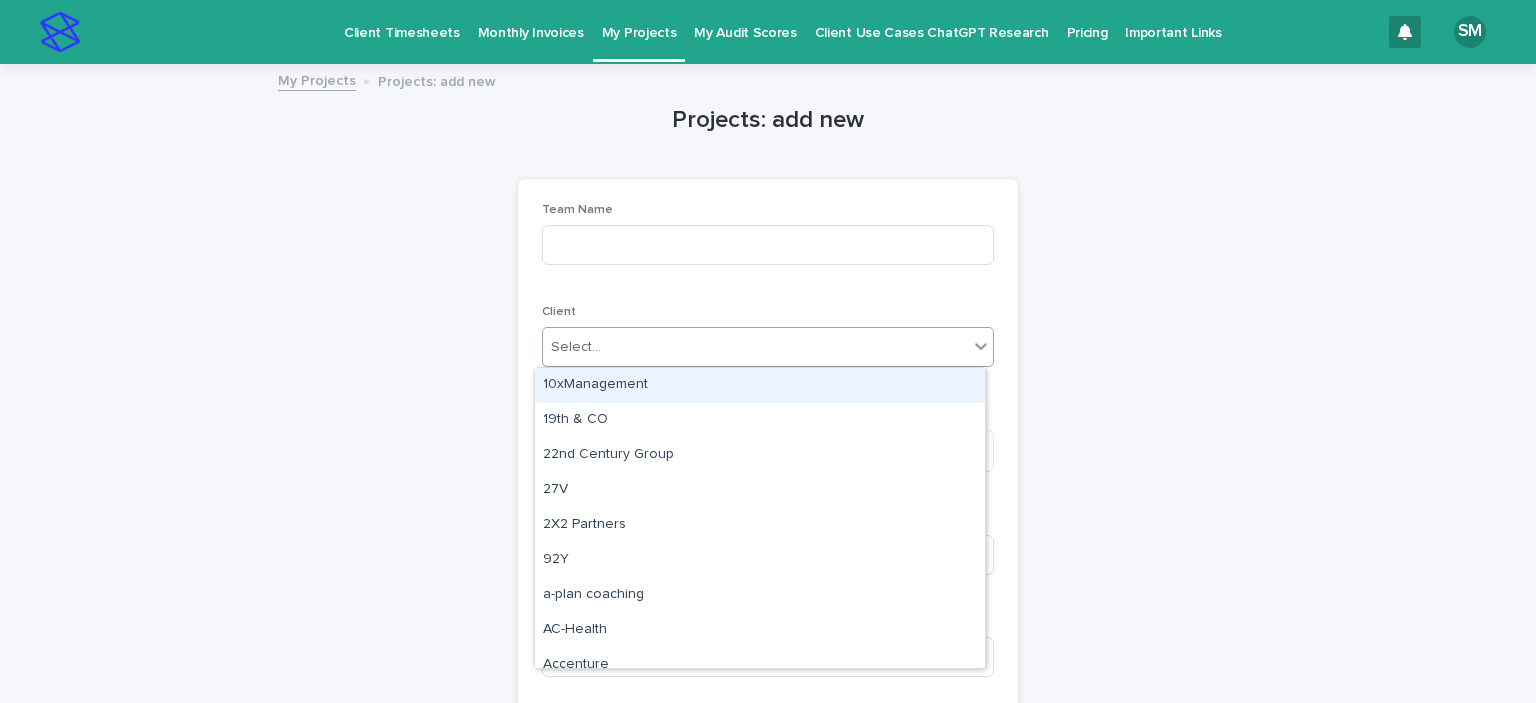 click on "Select..." at bounding box center (768, 347) 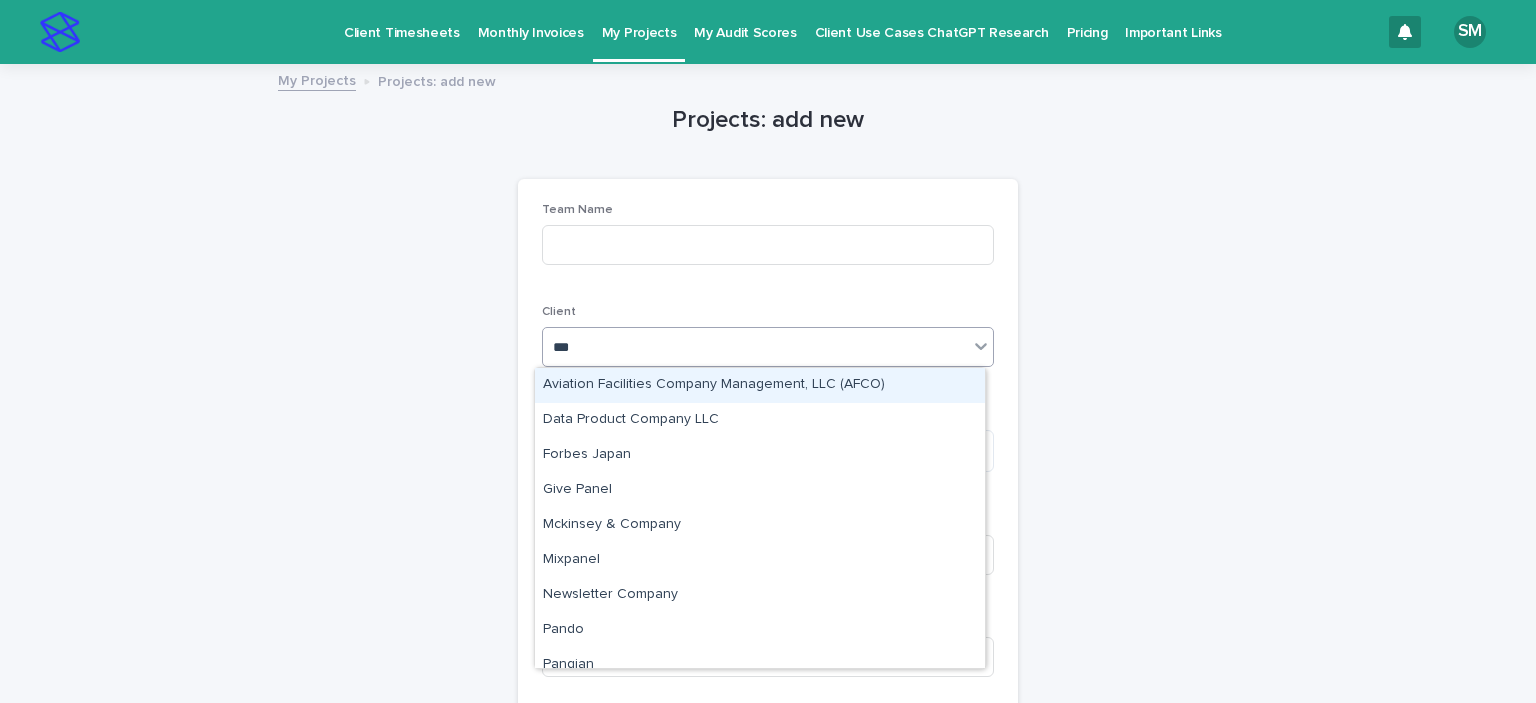 type on "****" 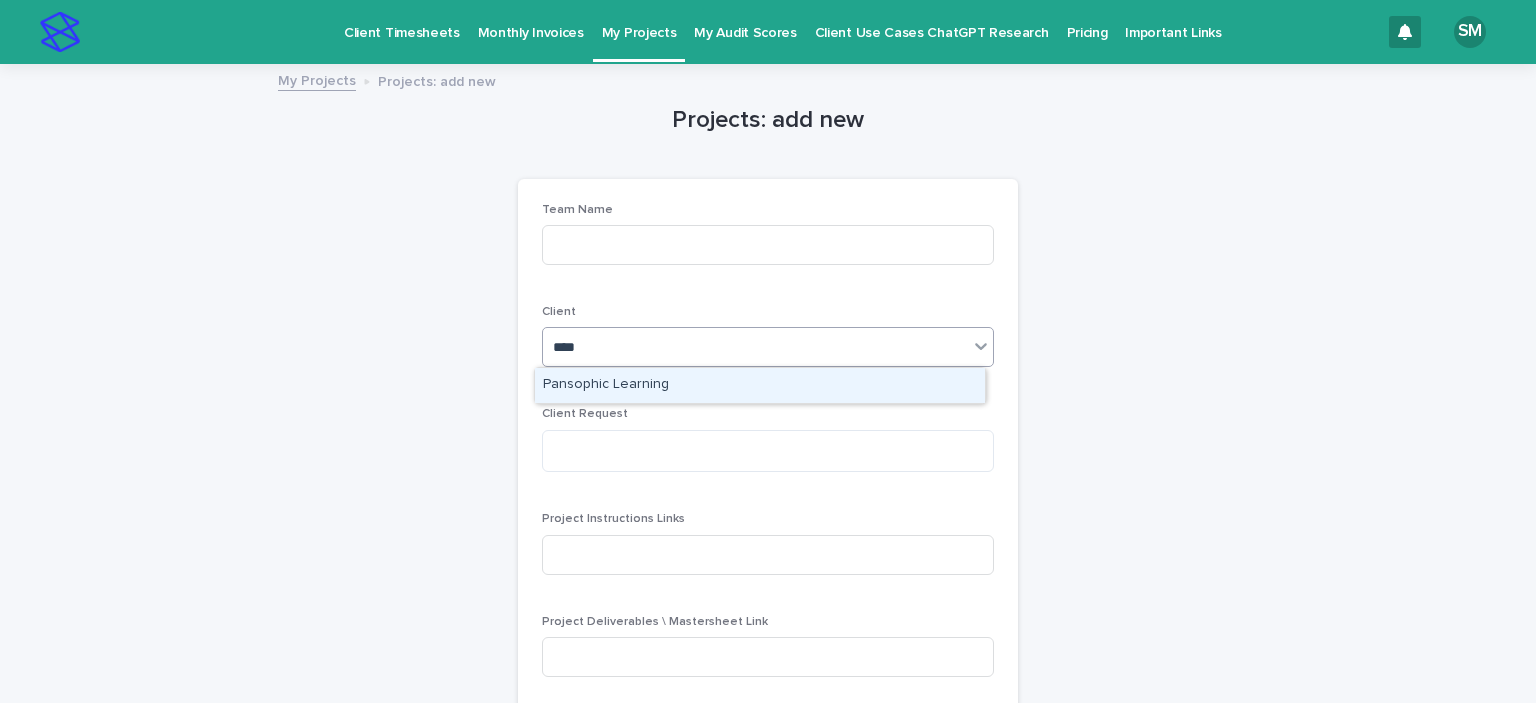 click on "Pansophic Learning" at bounding box center [760, 385] 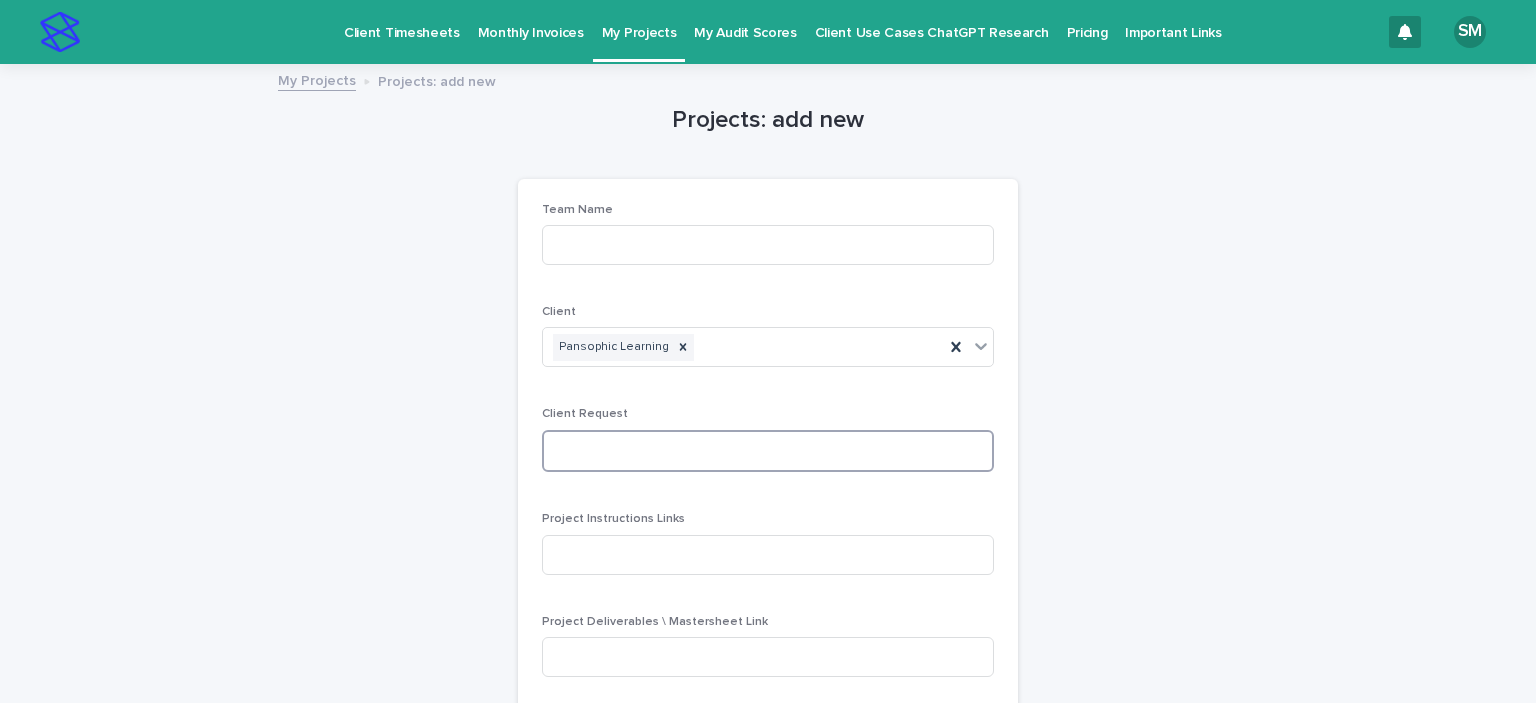 click at bounding box center [768, 451] 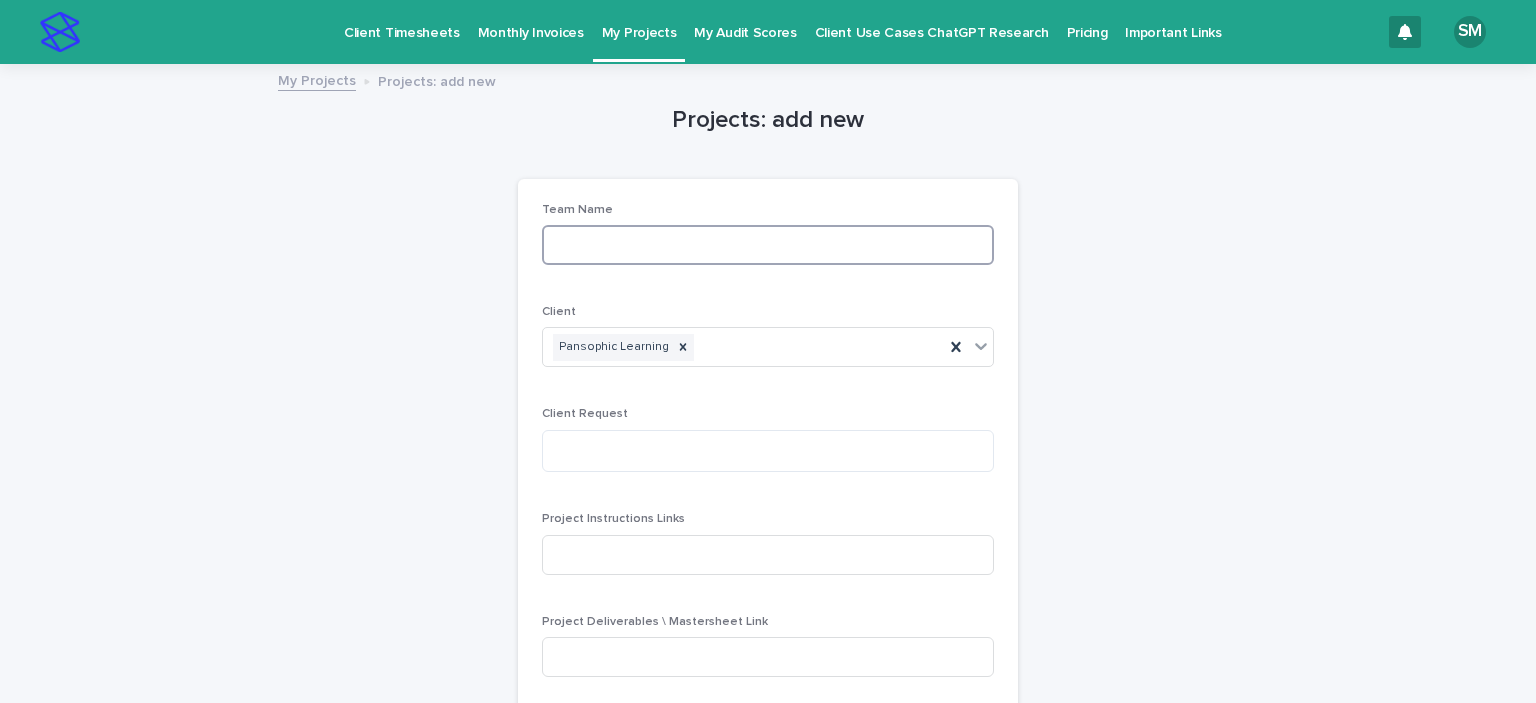 click at bounding box center (768, 245) 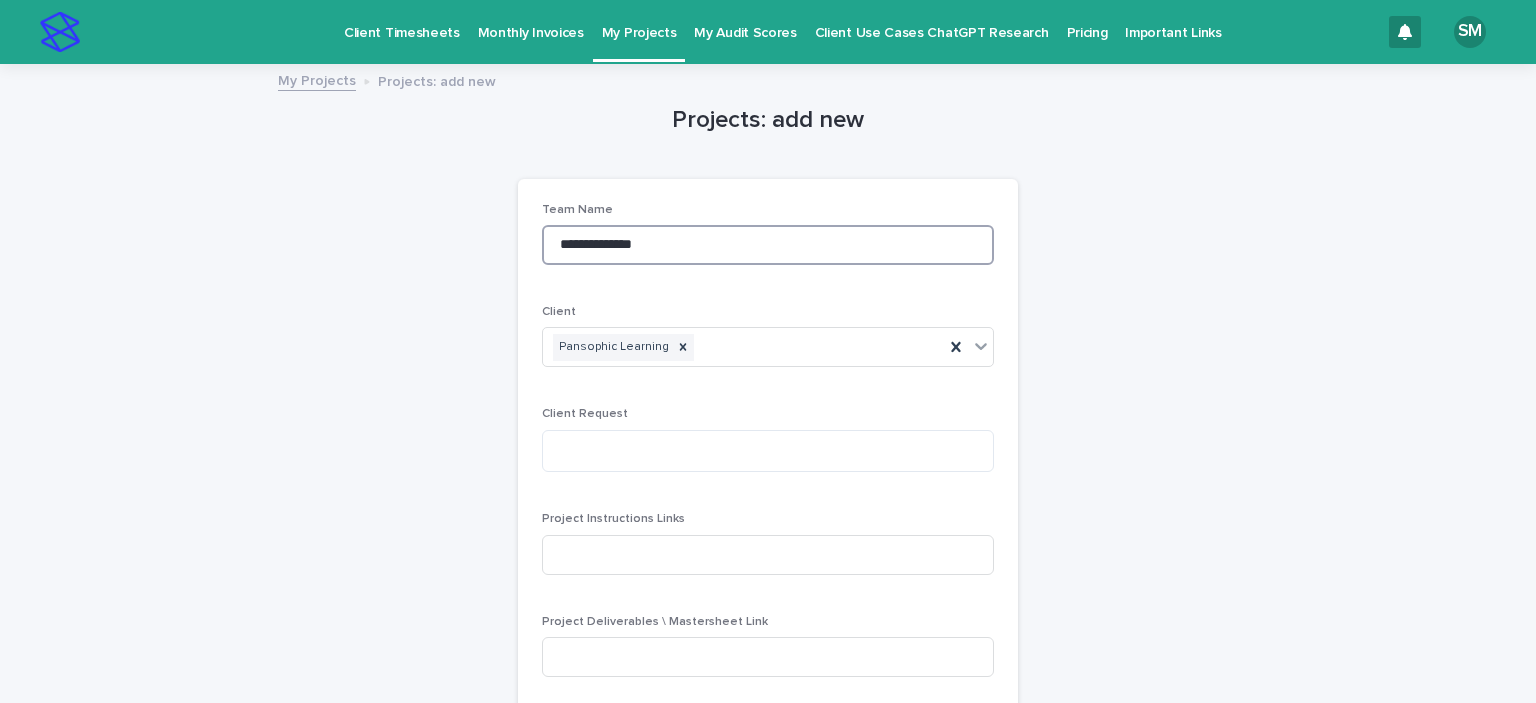 type on "**********" 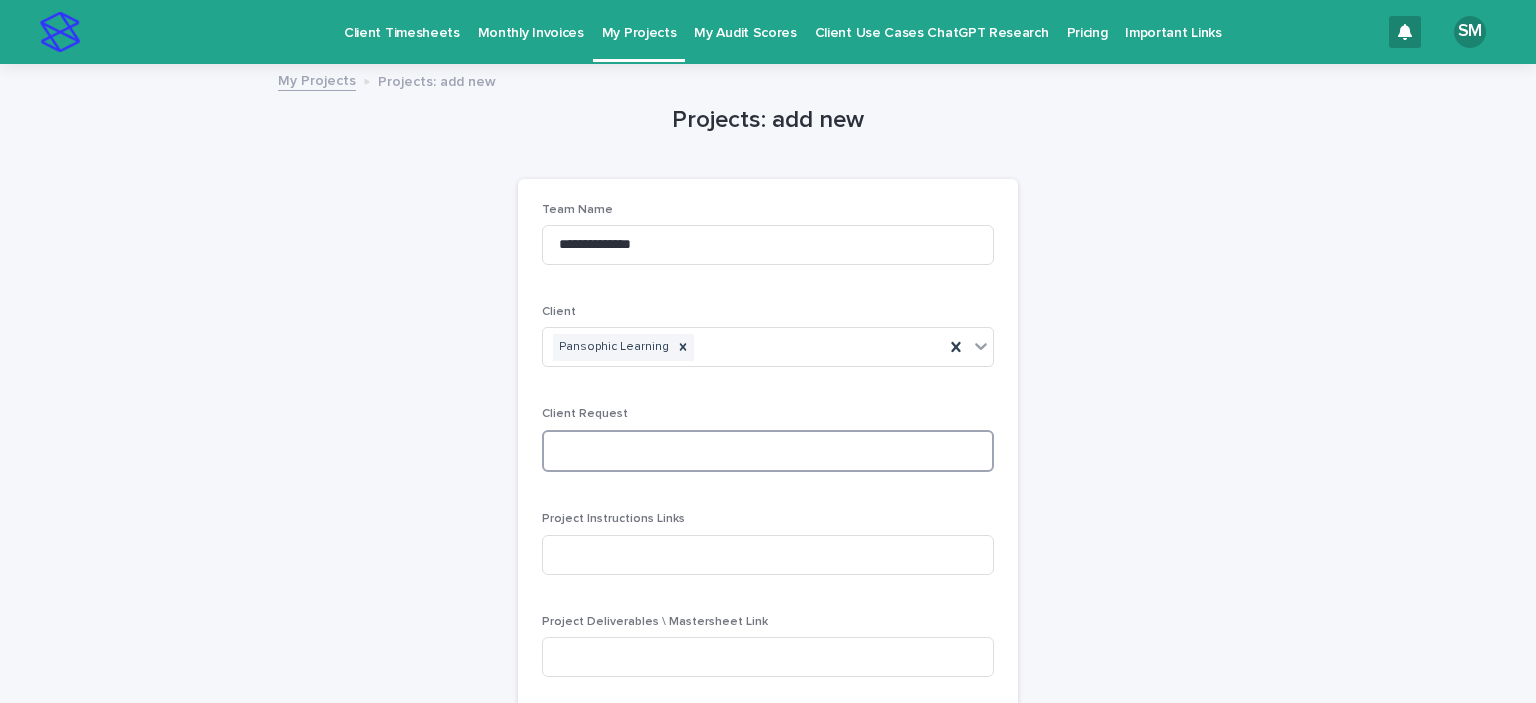click at bounding box center [768, 451] 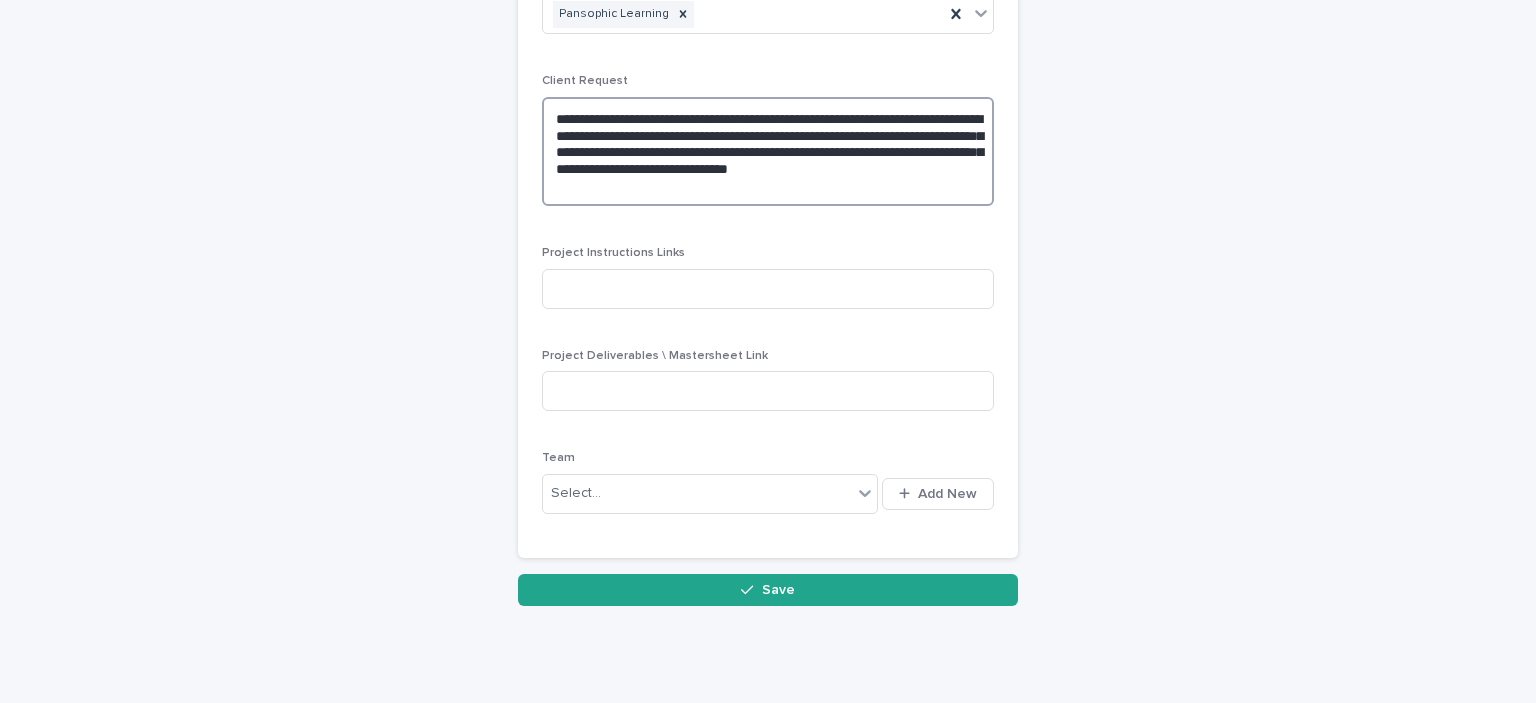 scroll, scrollTop: 335, scrollLeft: 0, axis: vertical 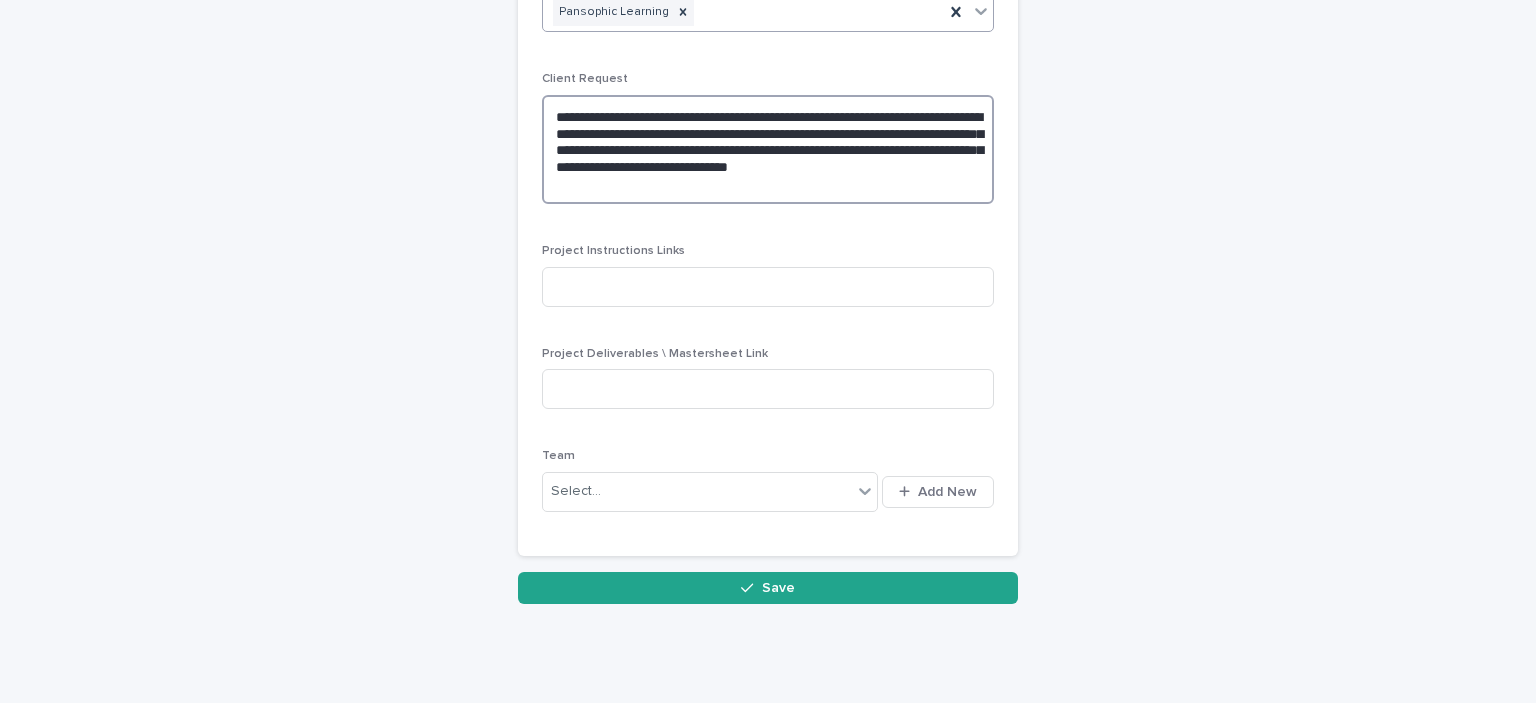 type on "**********" 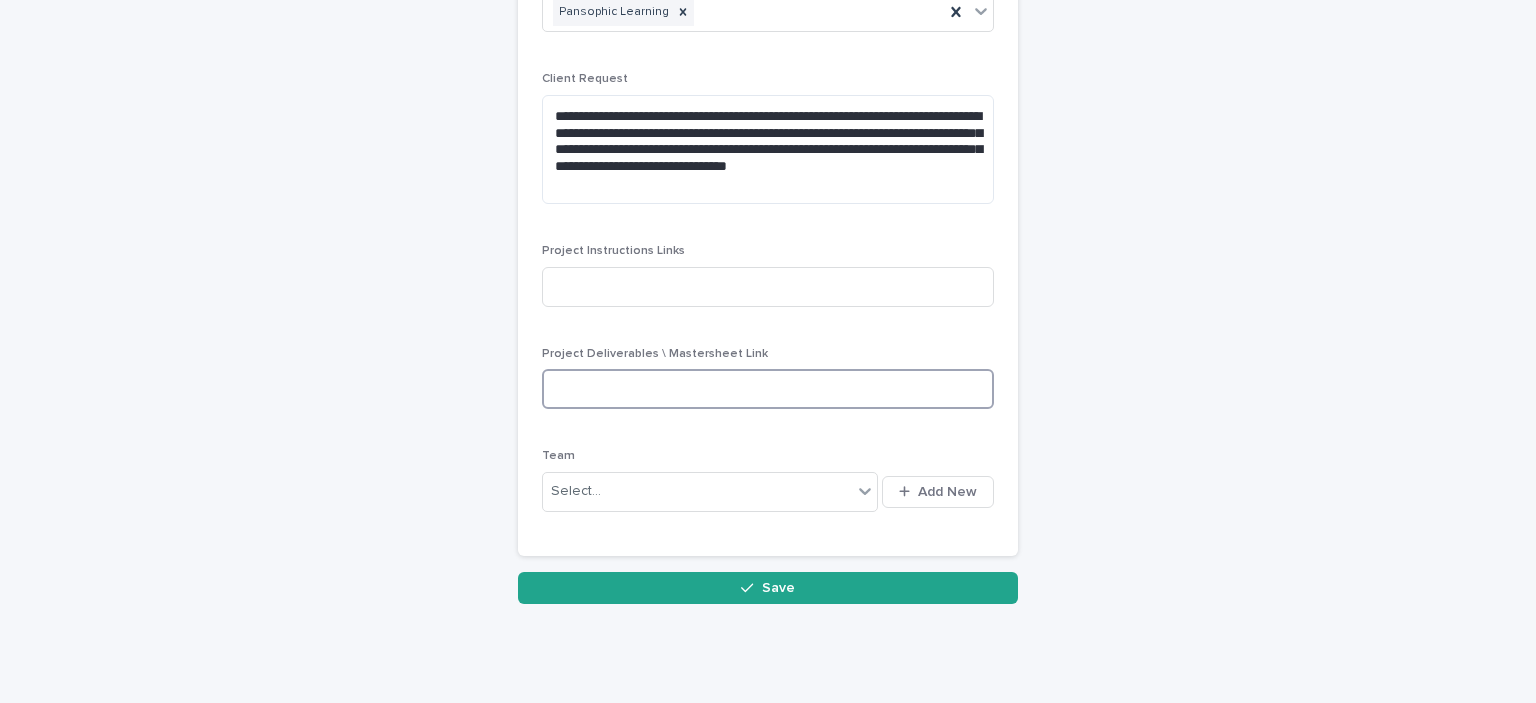click at bounding box center (768, 389) 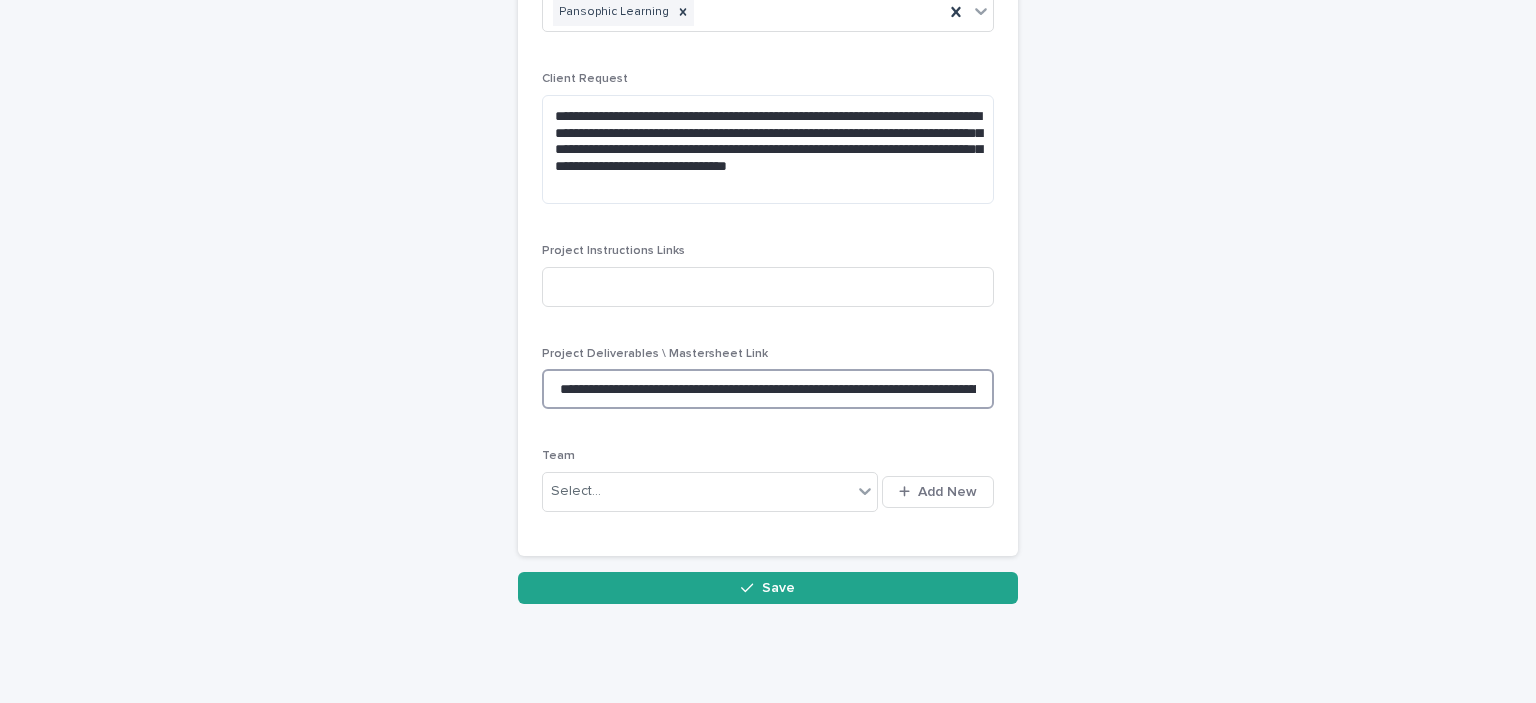 scroll, scrollTop: 0, scrollLeft: 1380, axis: horizontal 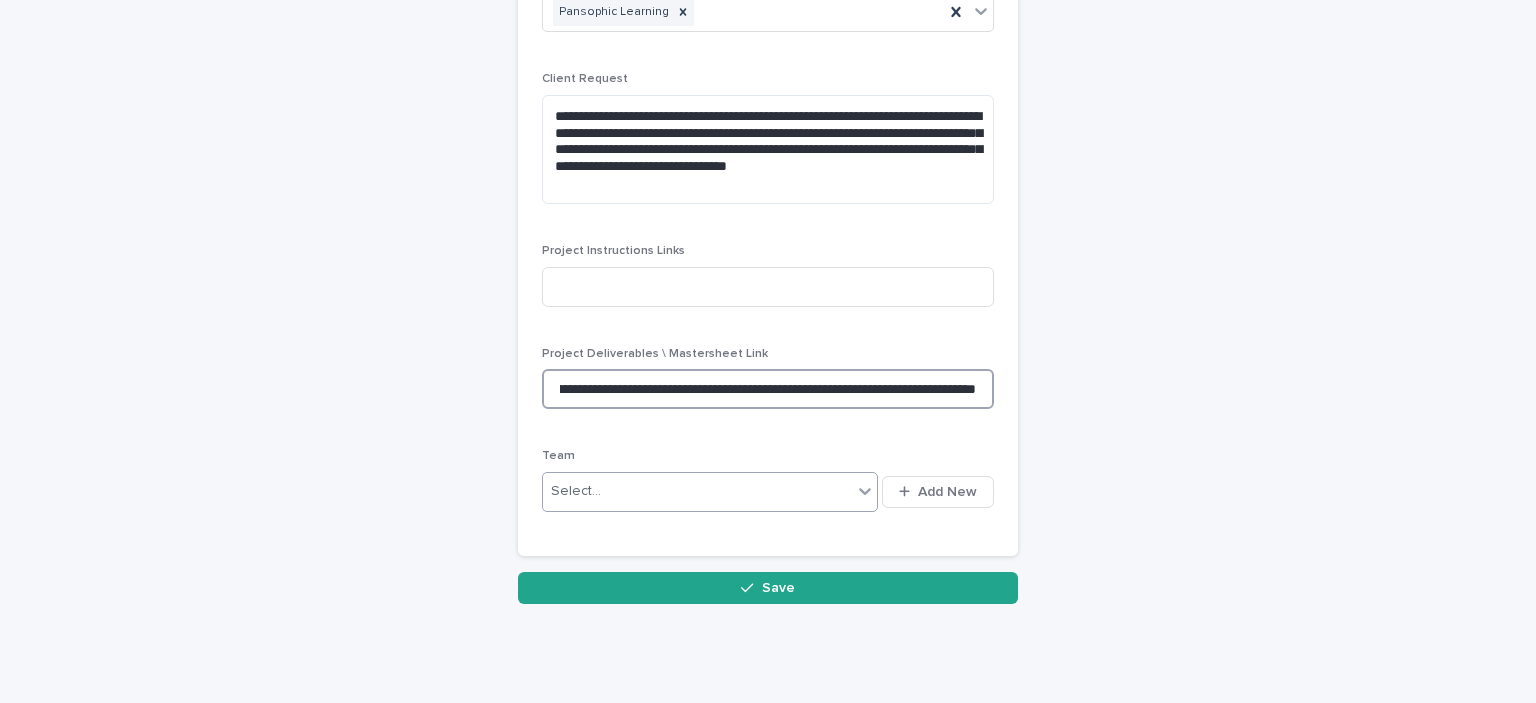 type on "**********" 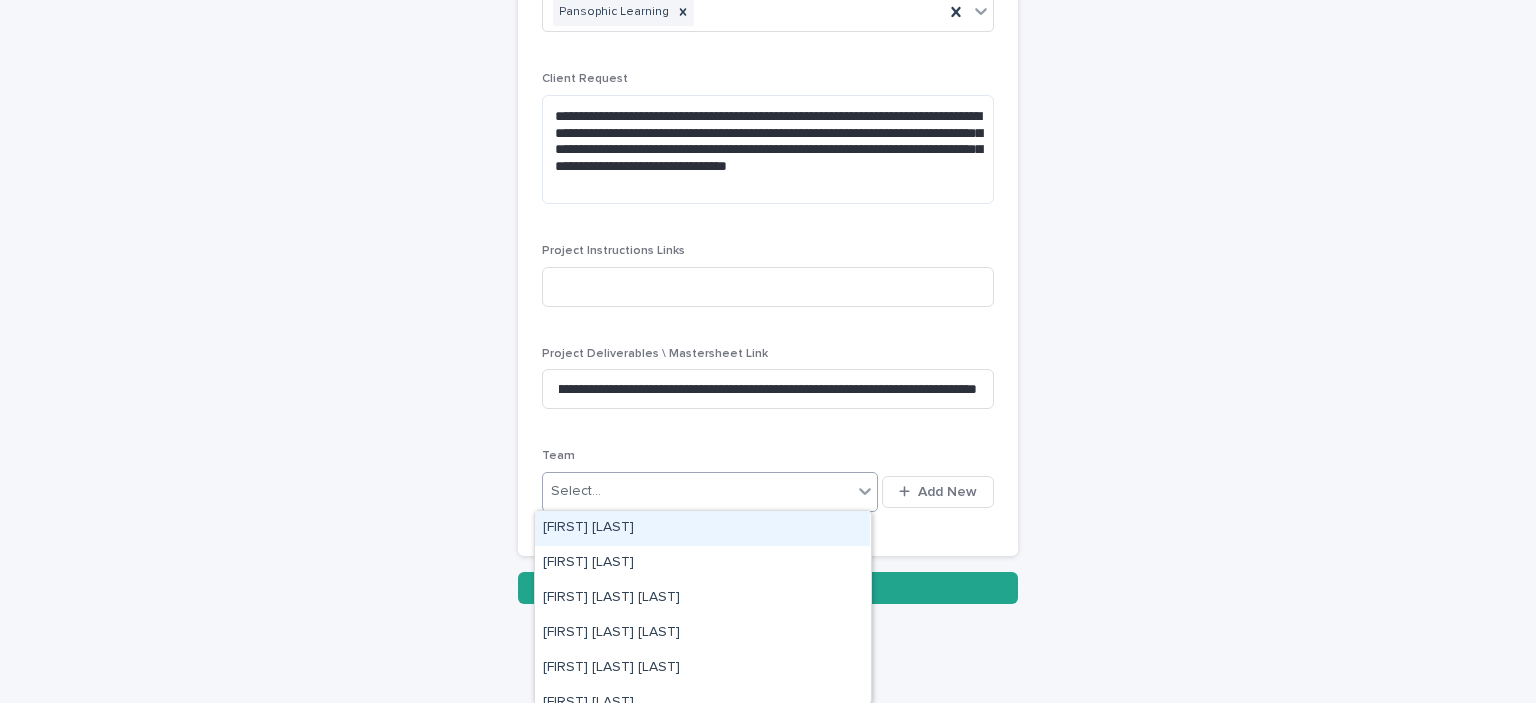 scroll, scrollTop: 0, scrollLeft: 0, axis: both 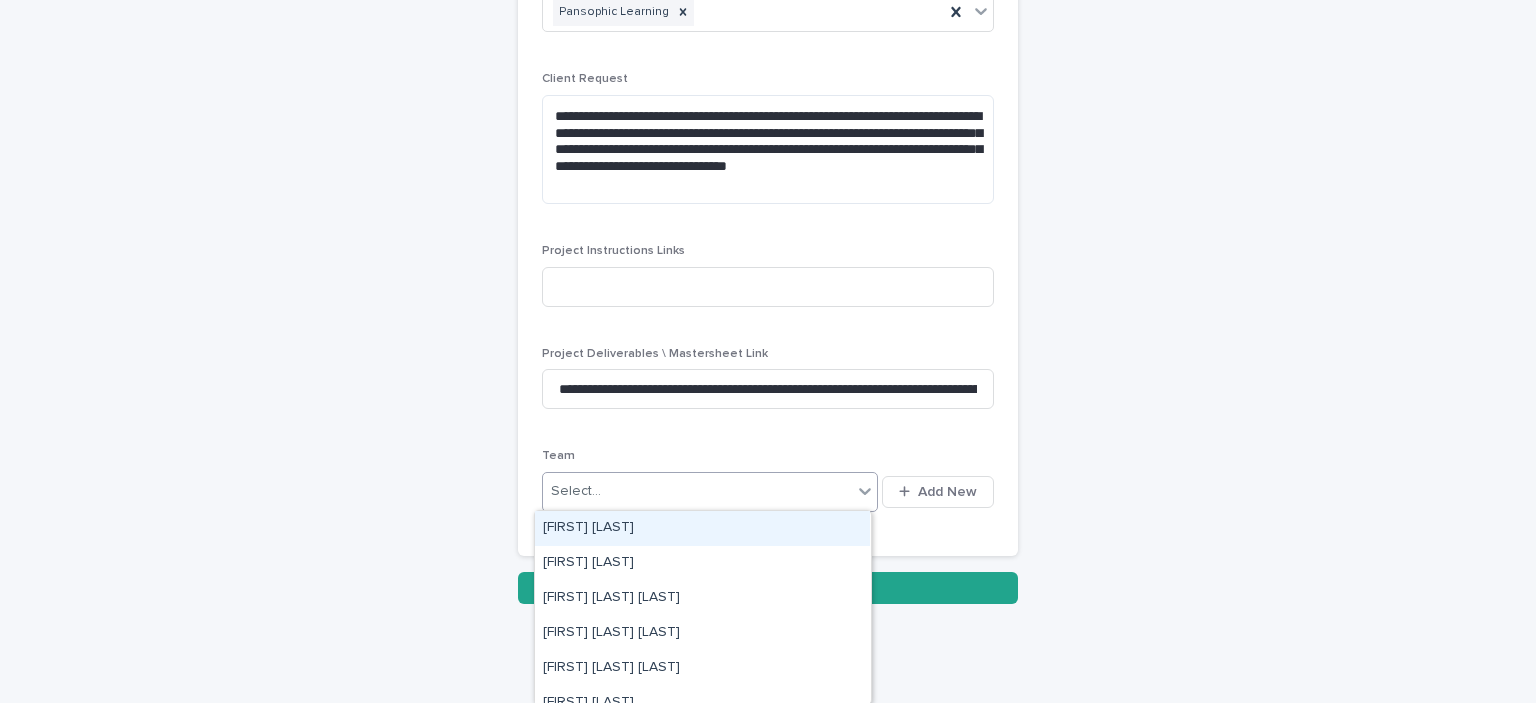 click on "Select..." at bounding box center [697, 491] 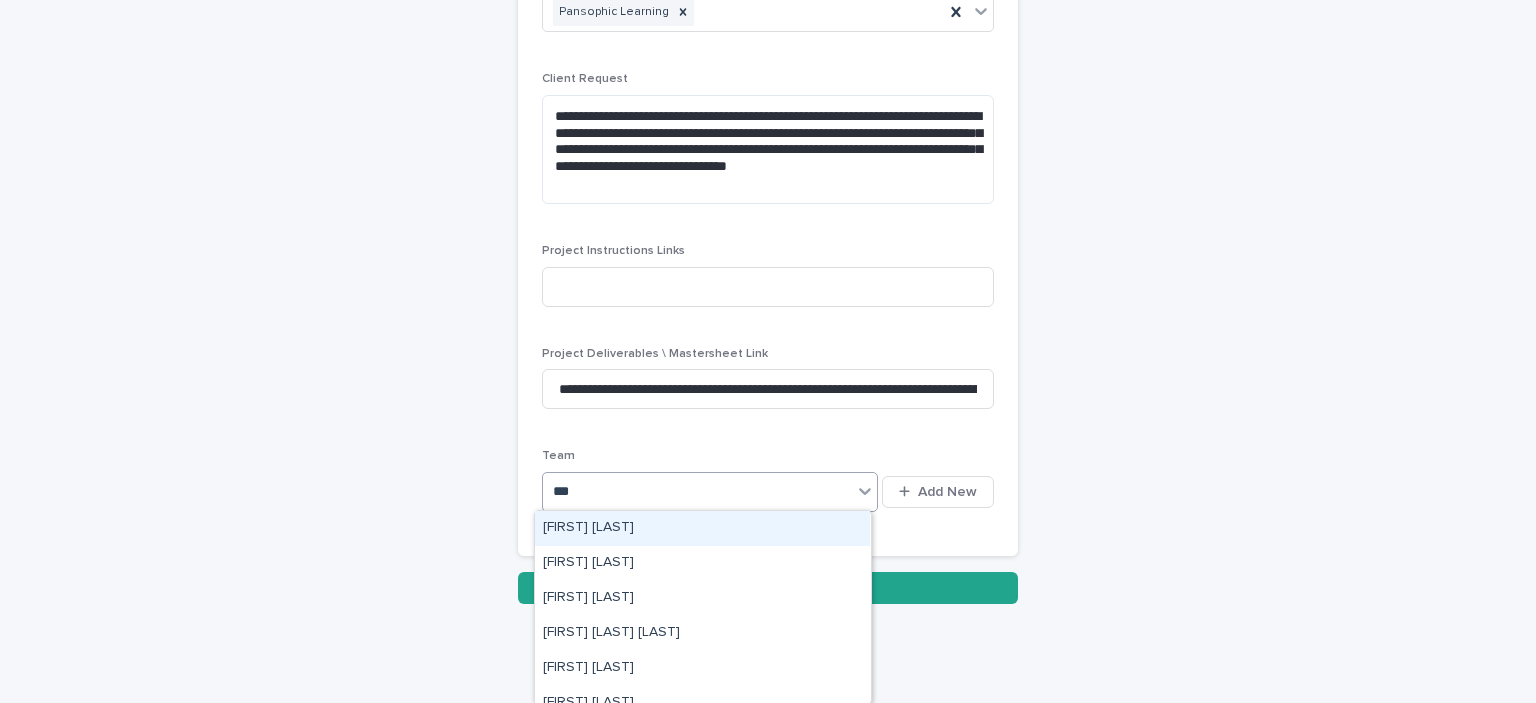 type on "****" 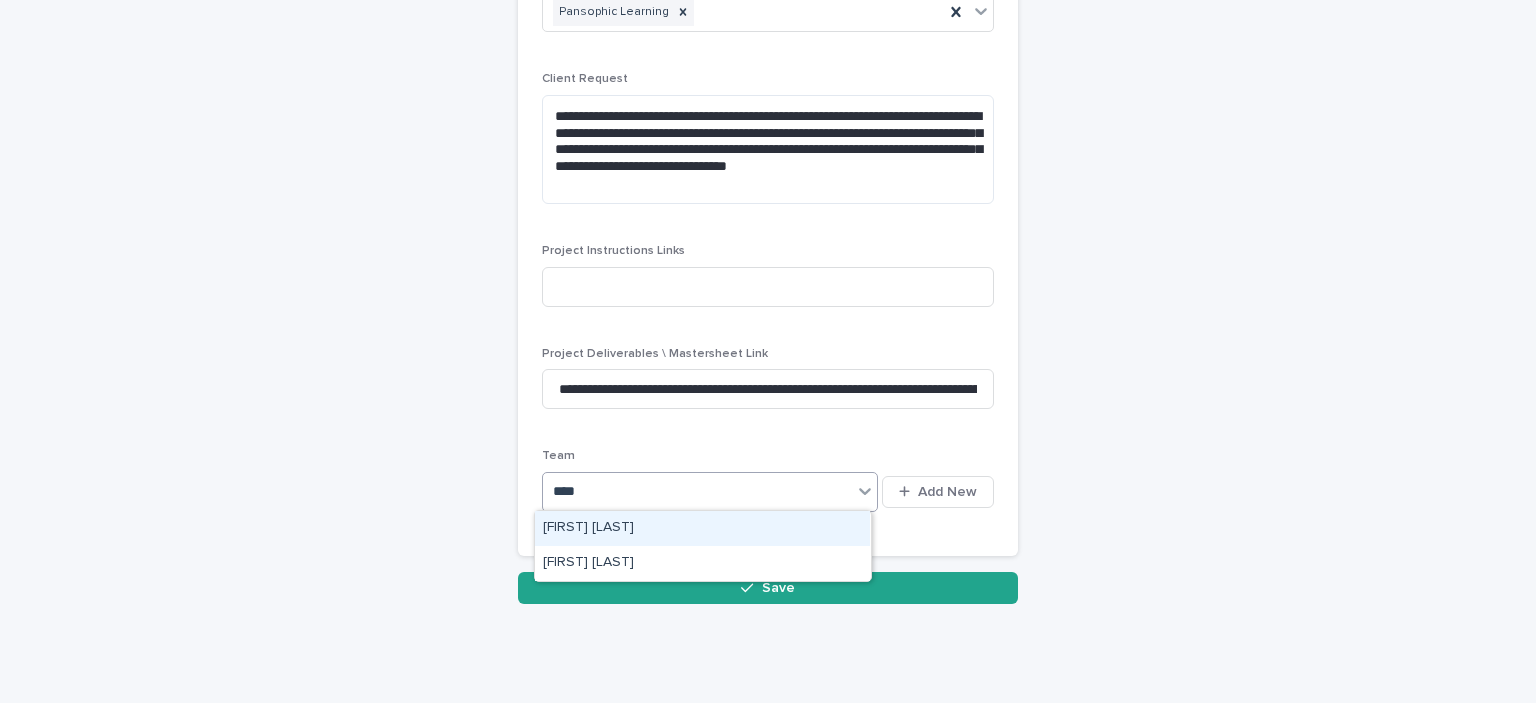 click on "[FIRST] [LAST]" at bounding box center [702, 528] 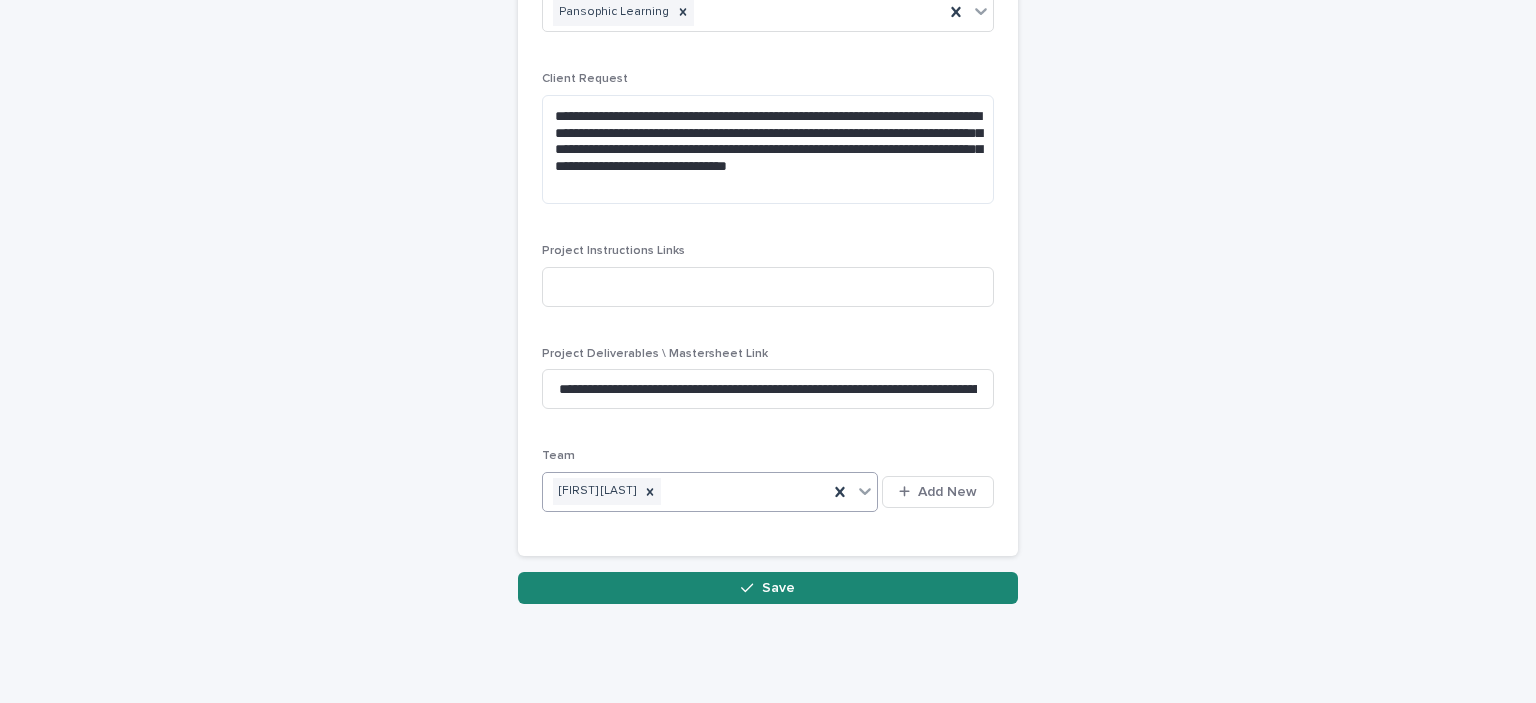 click on "Save" at bounding box center [778, 588] 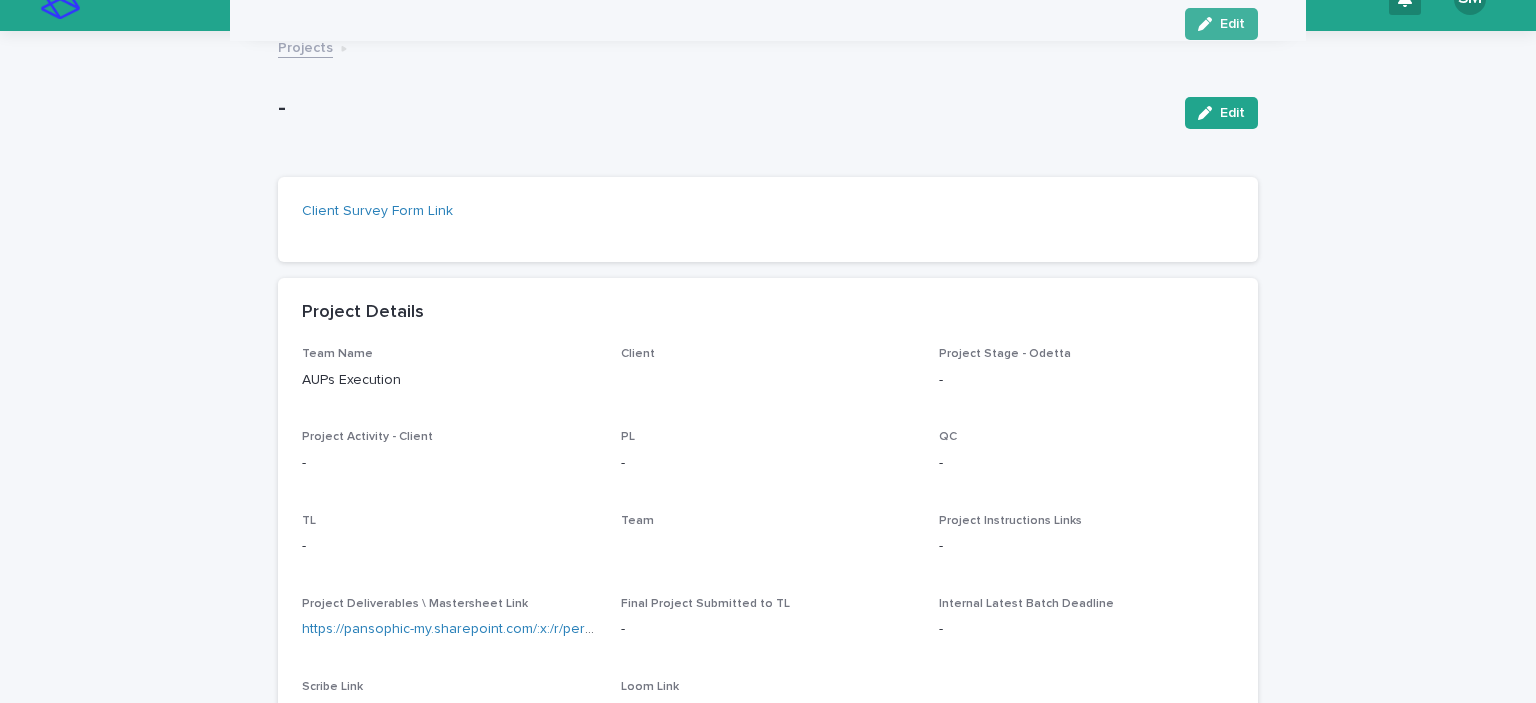 scroll, scrollTop: 0, scrollLeft: 0, axis: both 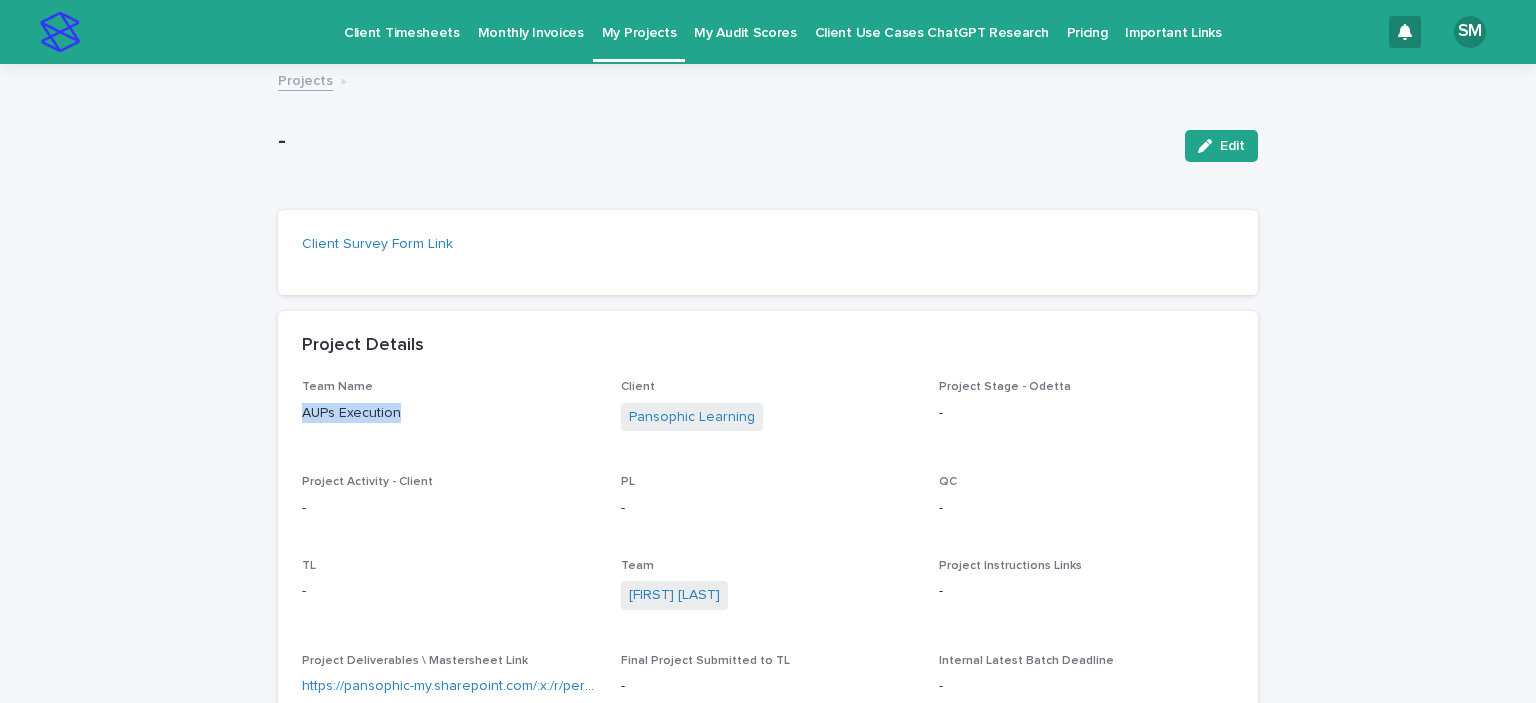 drag, startPoint x: 413, startPoint y: 410, endPoint x: 242, endPoint y: 418, distance: 171.18703 